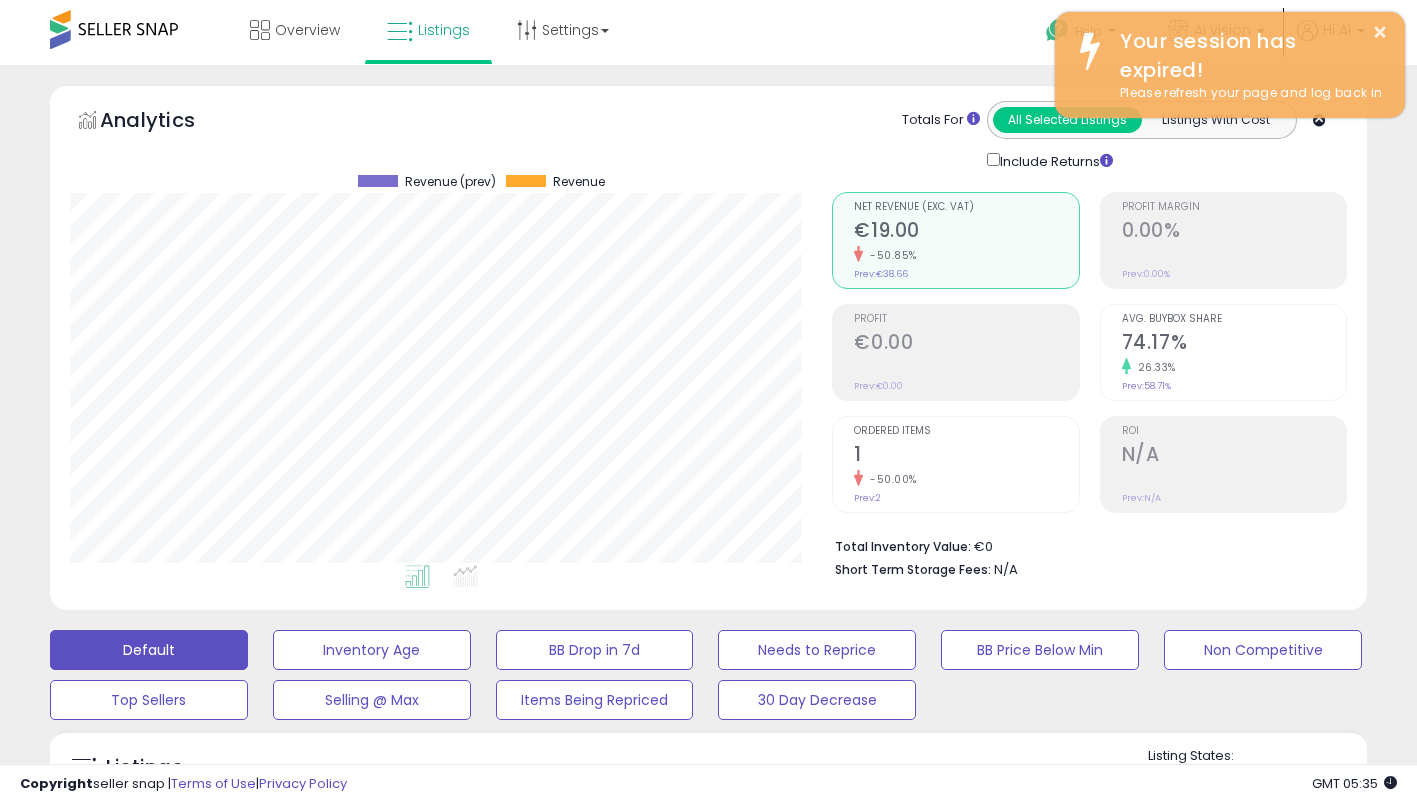 scroll, scrollTop: 0, scrollLeft: 0, axis: both 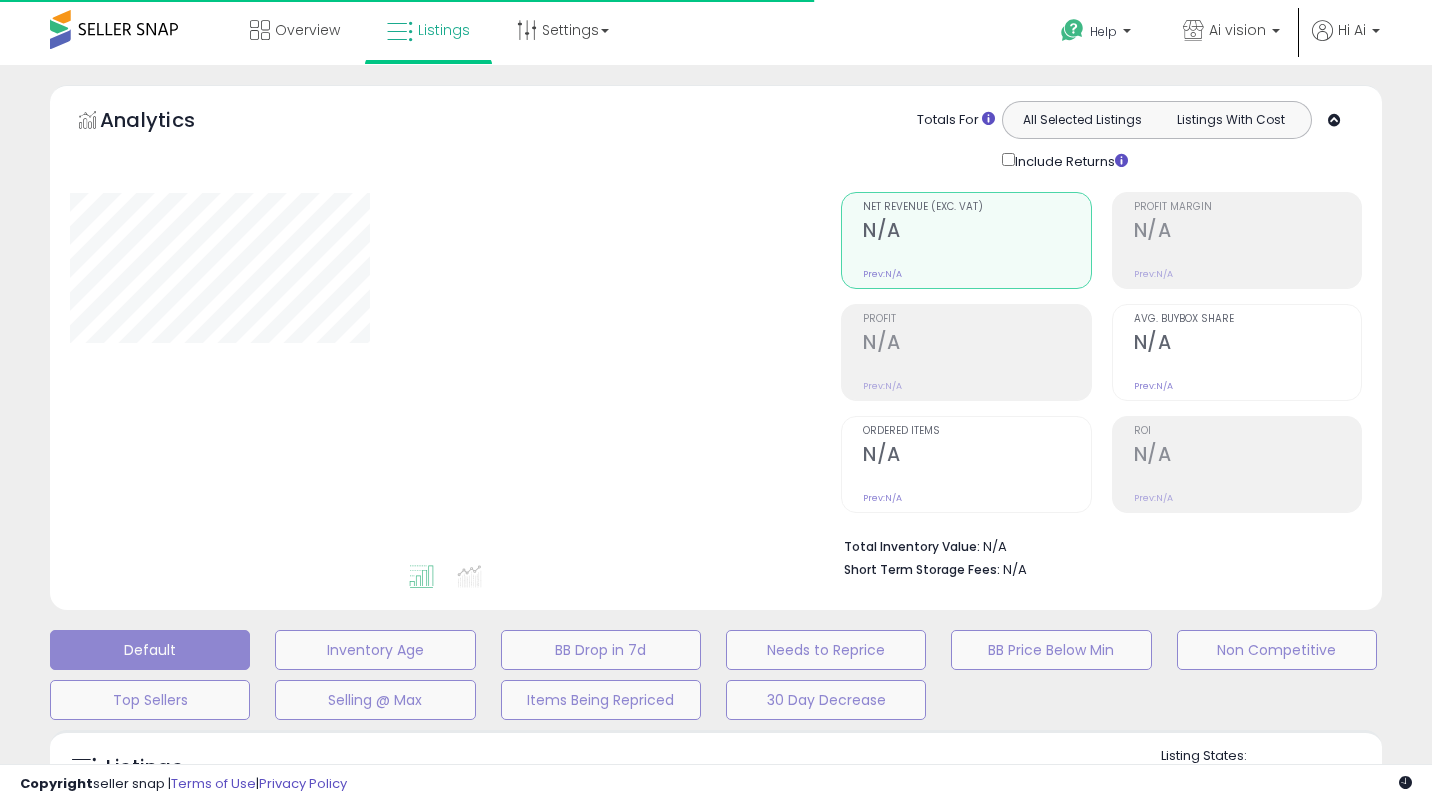 type on "**********" 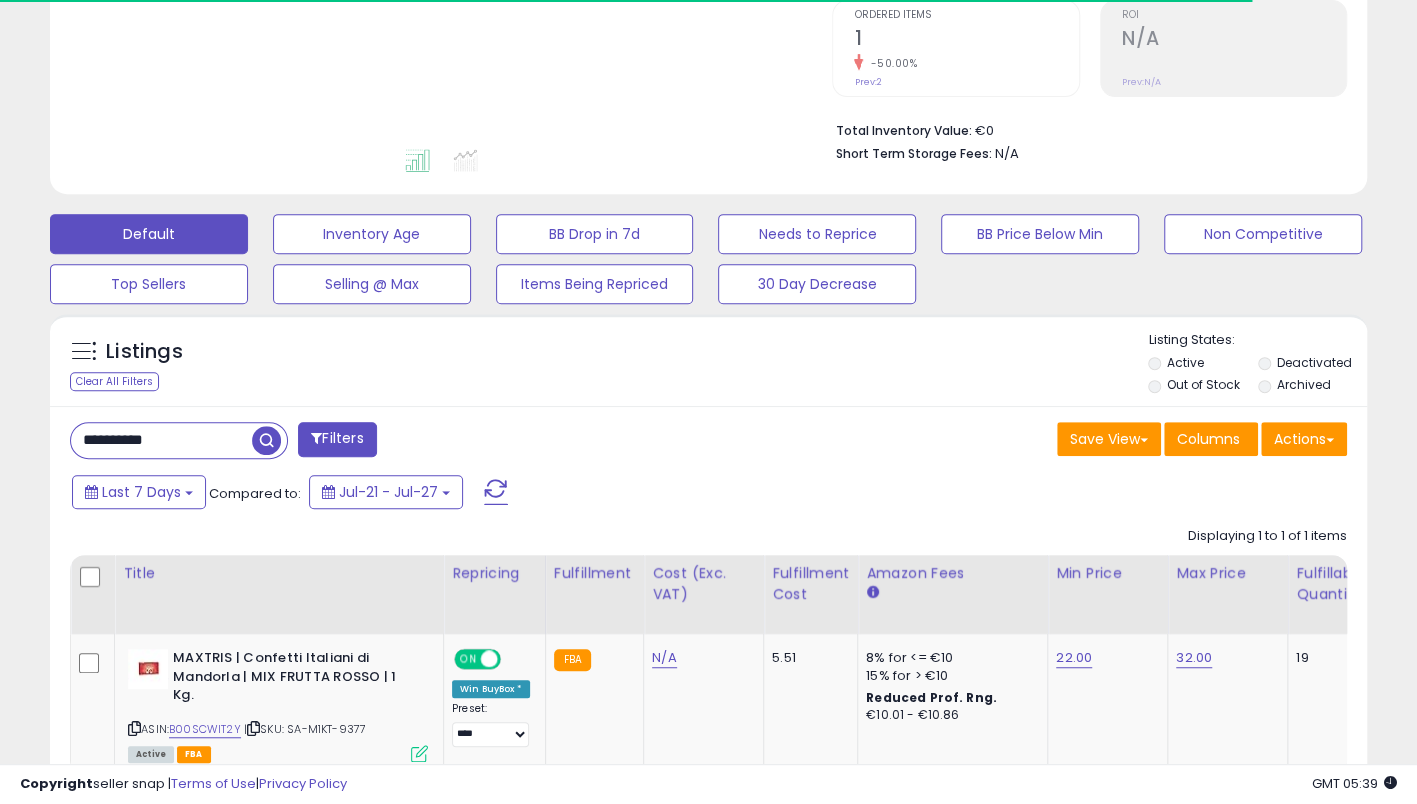scroll, scrollTop: 500, scrollLeft: 0, axis: vertical 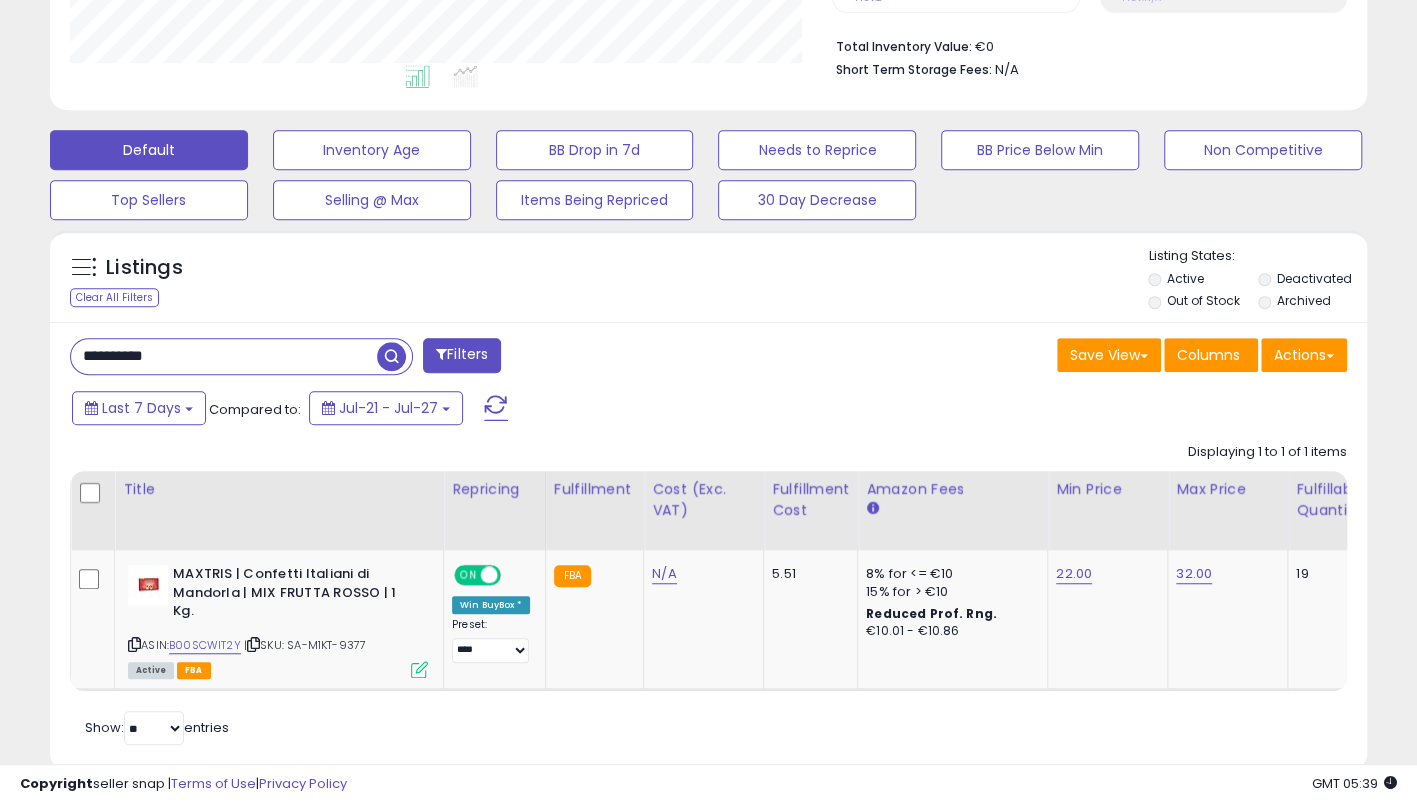drag, startPoint x: 245, startPoint y: 368, endPoint x: -4, endPoint y: 312, distance: 255.21951 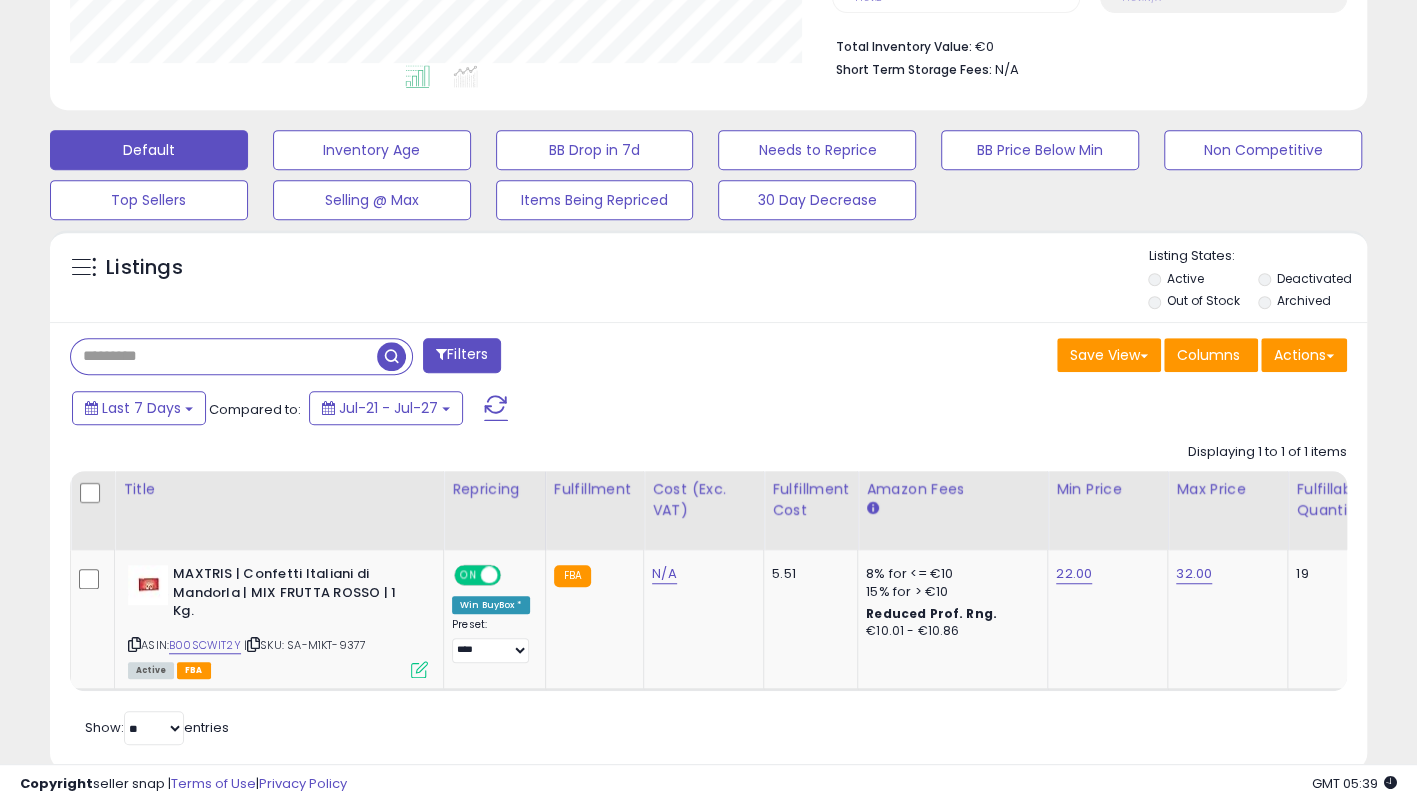 paste on "**********" 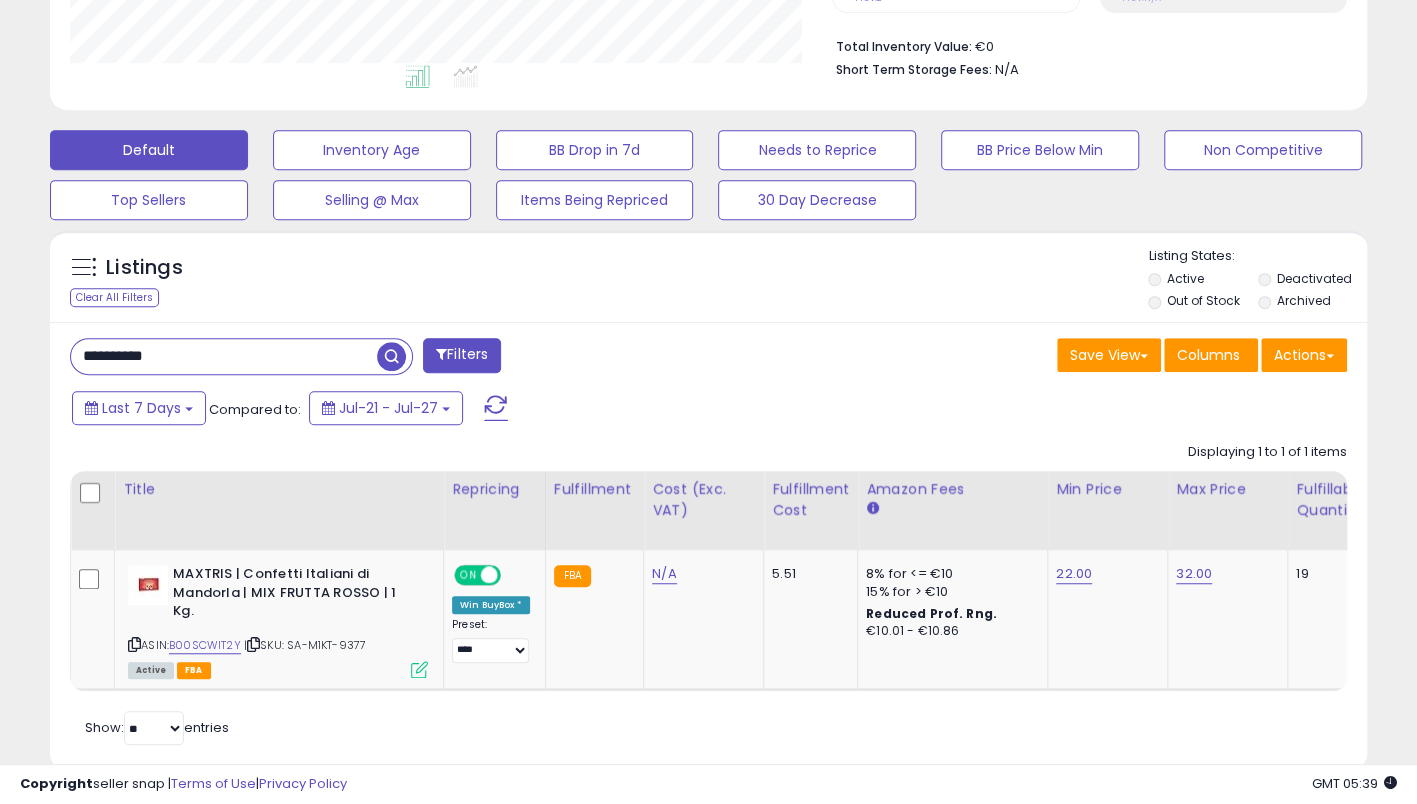type on "**********" 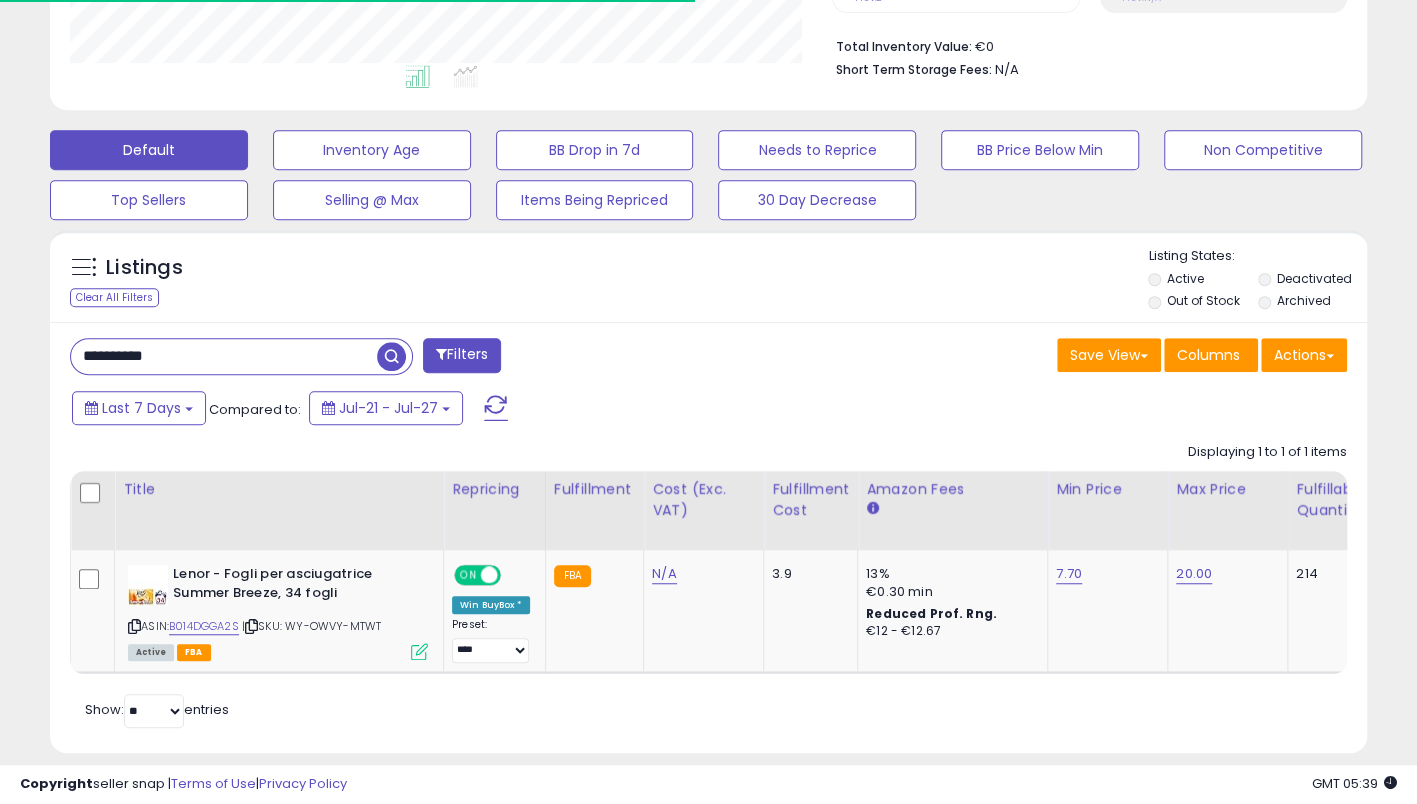 scroll, scrollTop: 410, scrollLeft: 762, axis: both 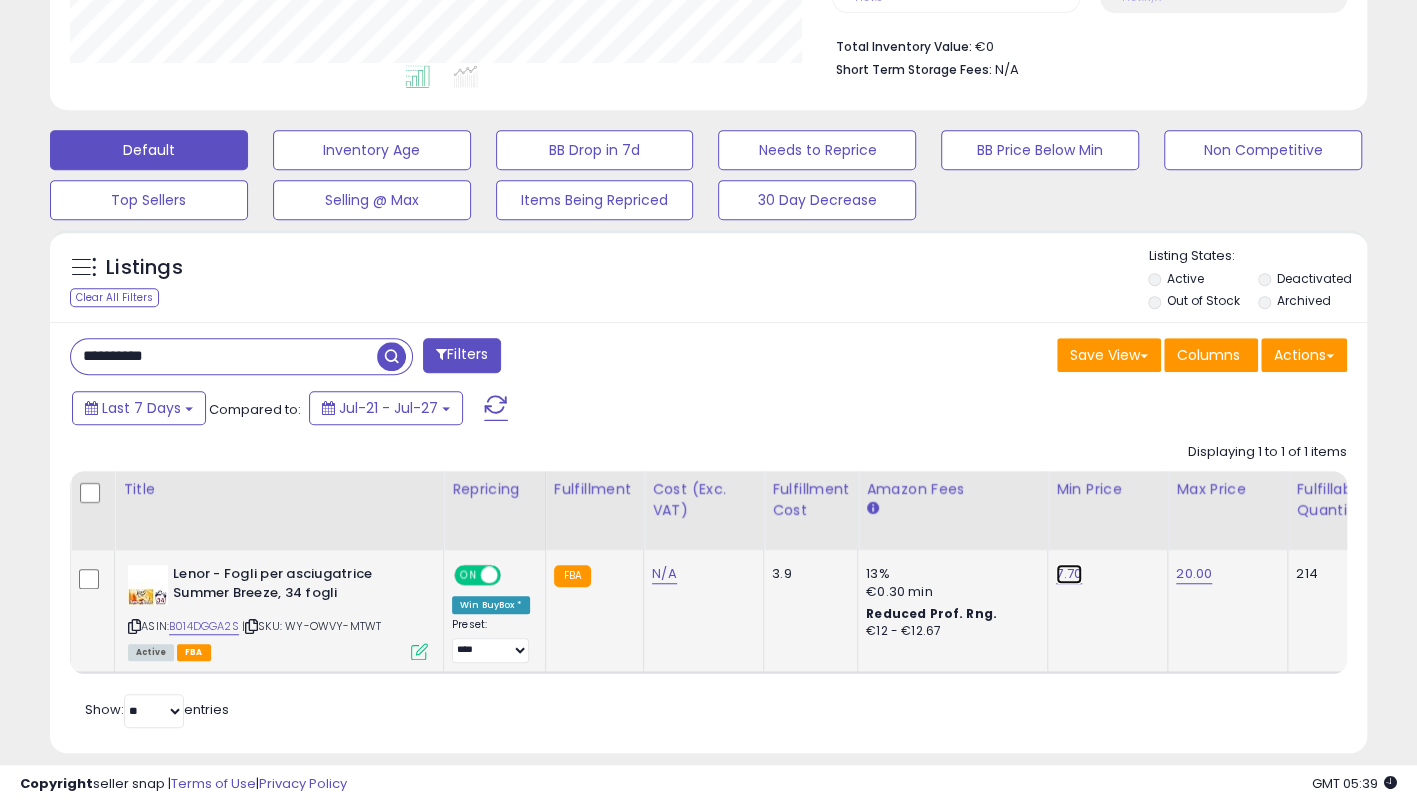 click on "7.70" at bounding box center (1069, 574) 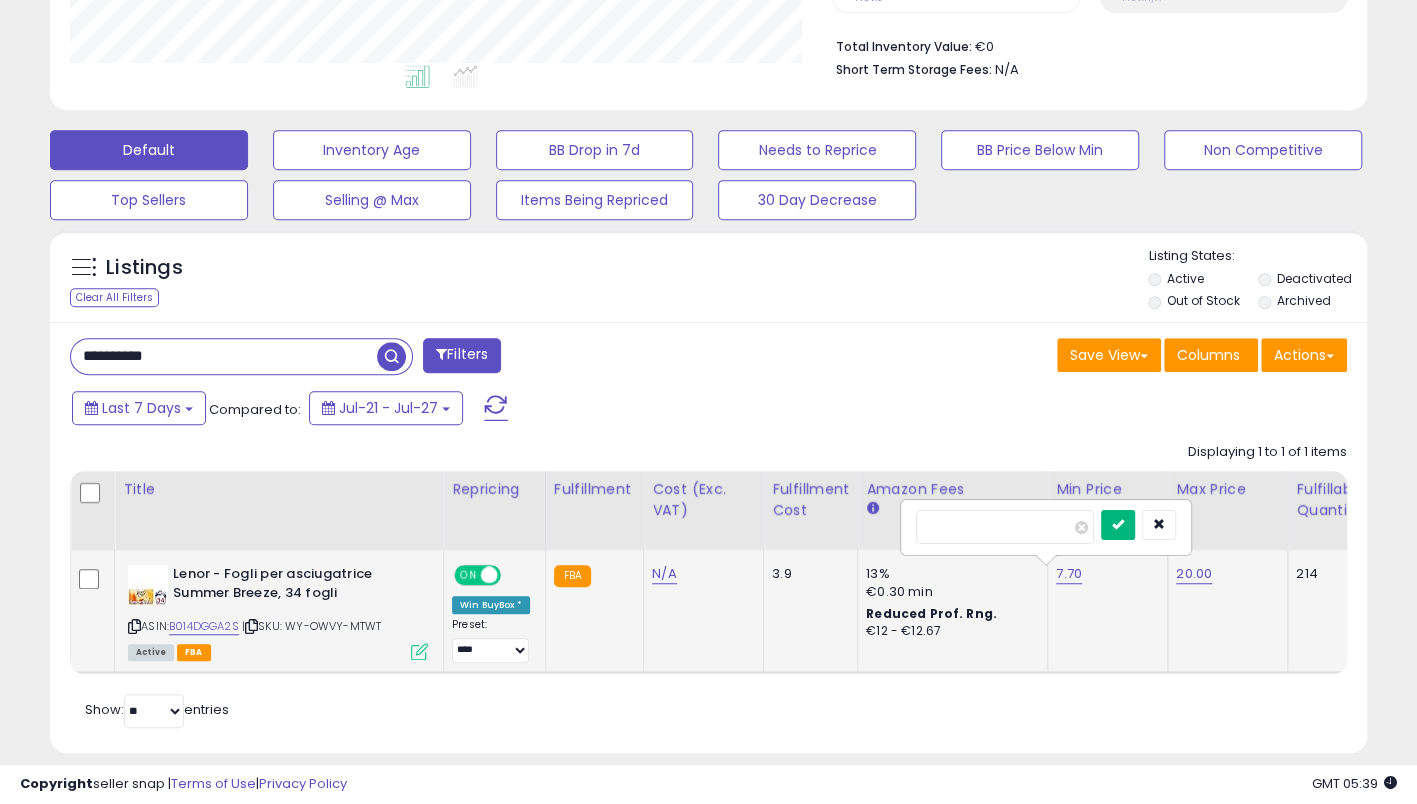 type on "***" 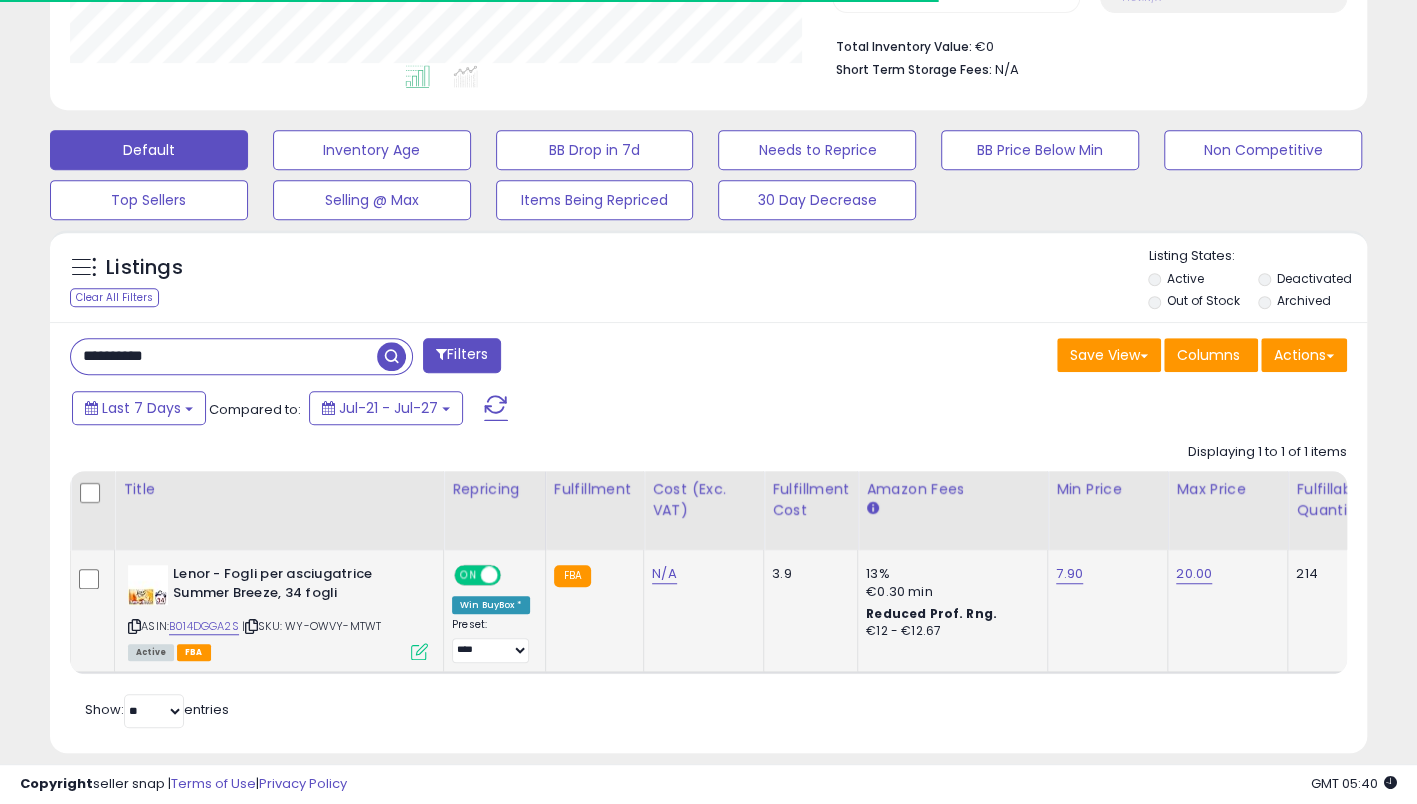 drag, startPoint x: 228, startPoint y: 366, endPoint x: 0, endPoint y: 28, distance: 407.7107 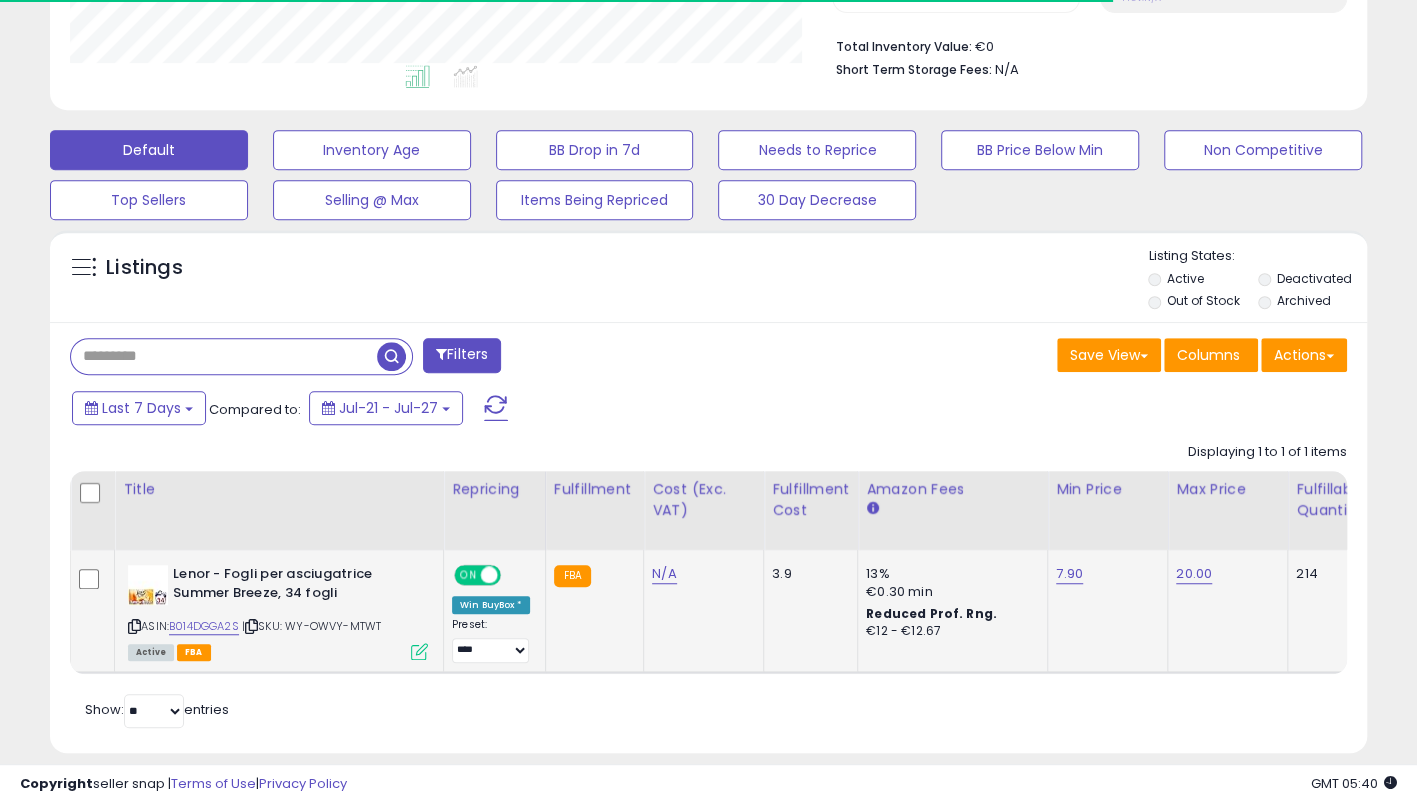paste on "**********" 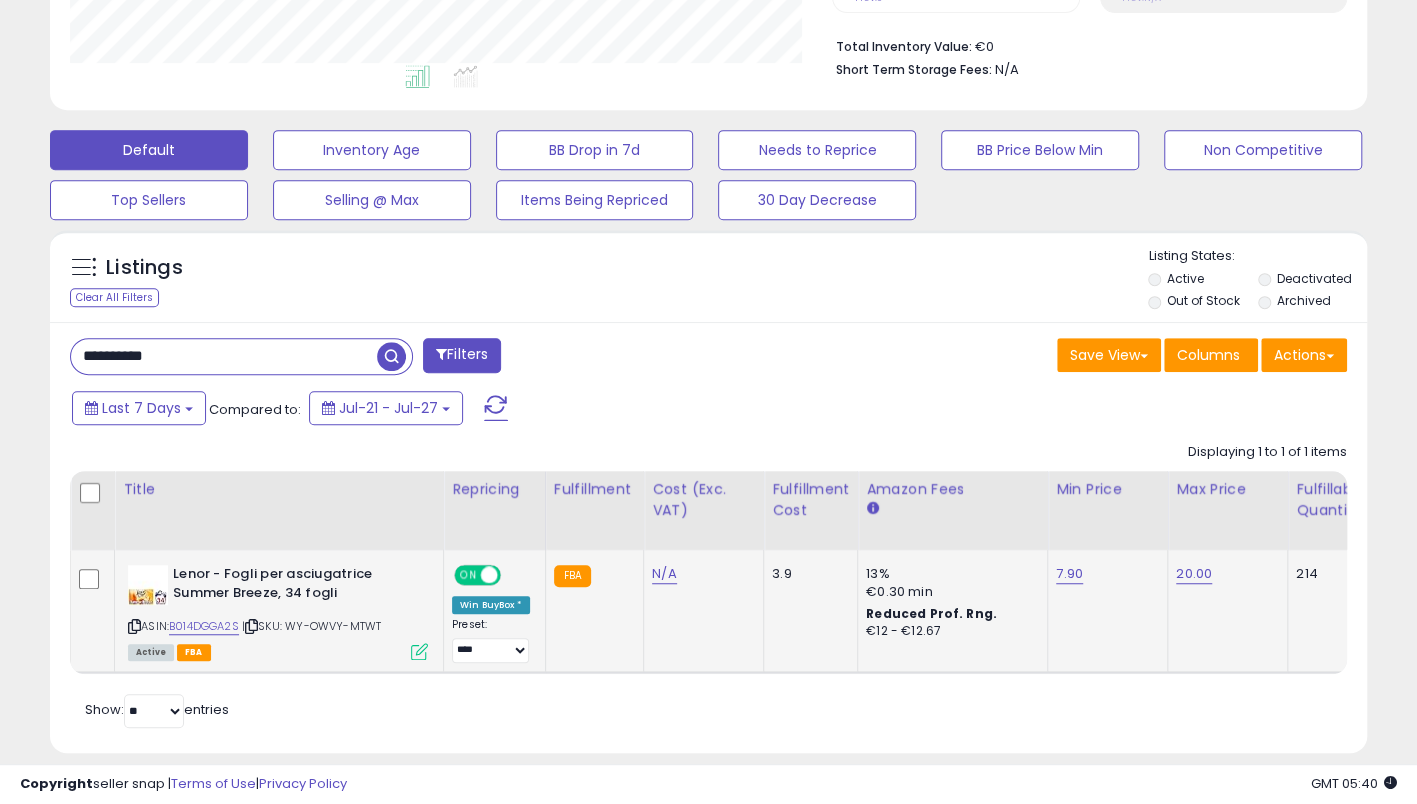 type on "**********" 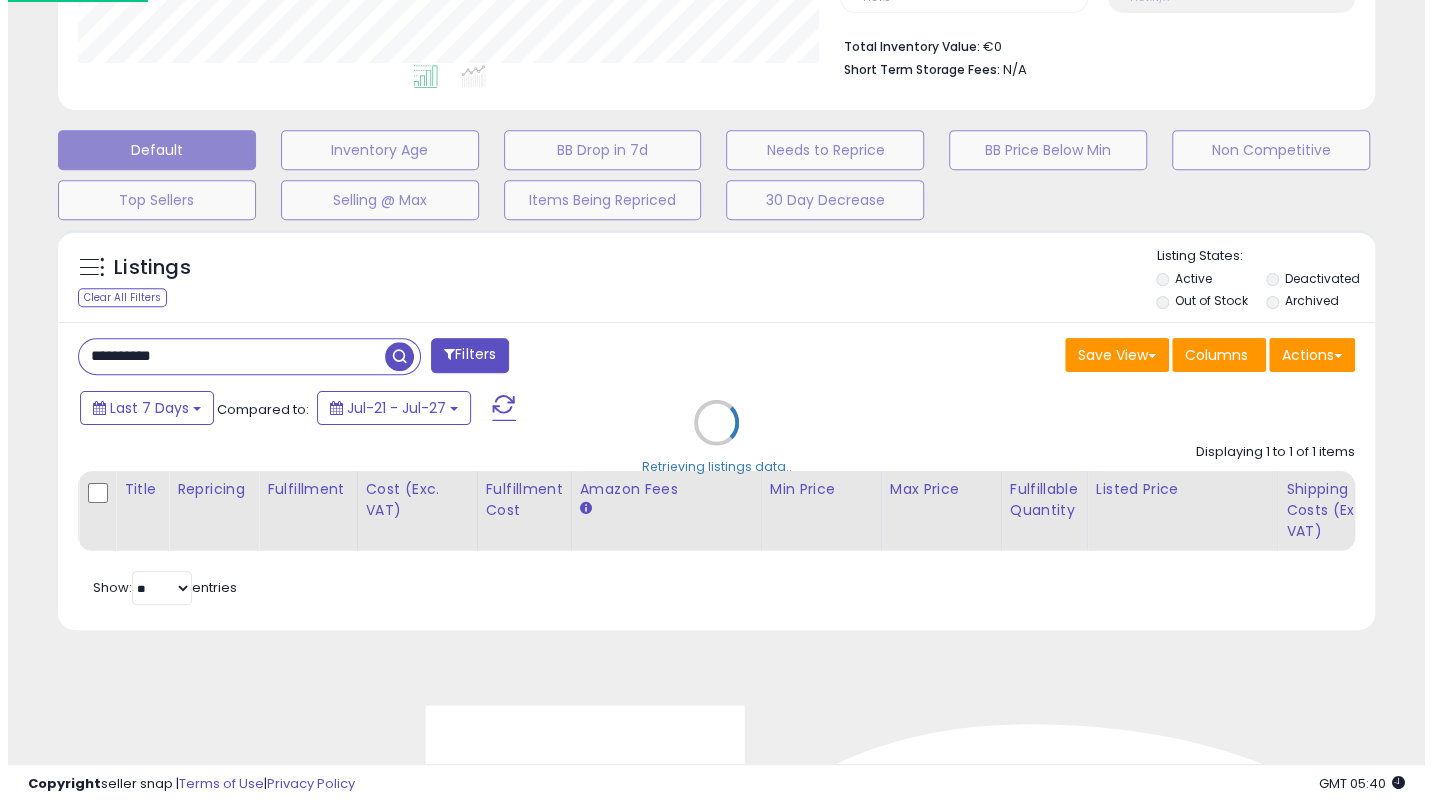 scroll, scrollTop: 999590, scrollLeft: 999228, axis: both 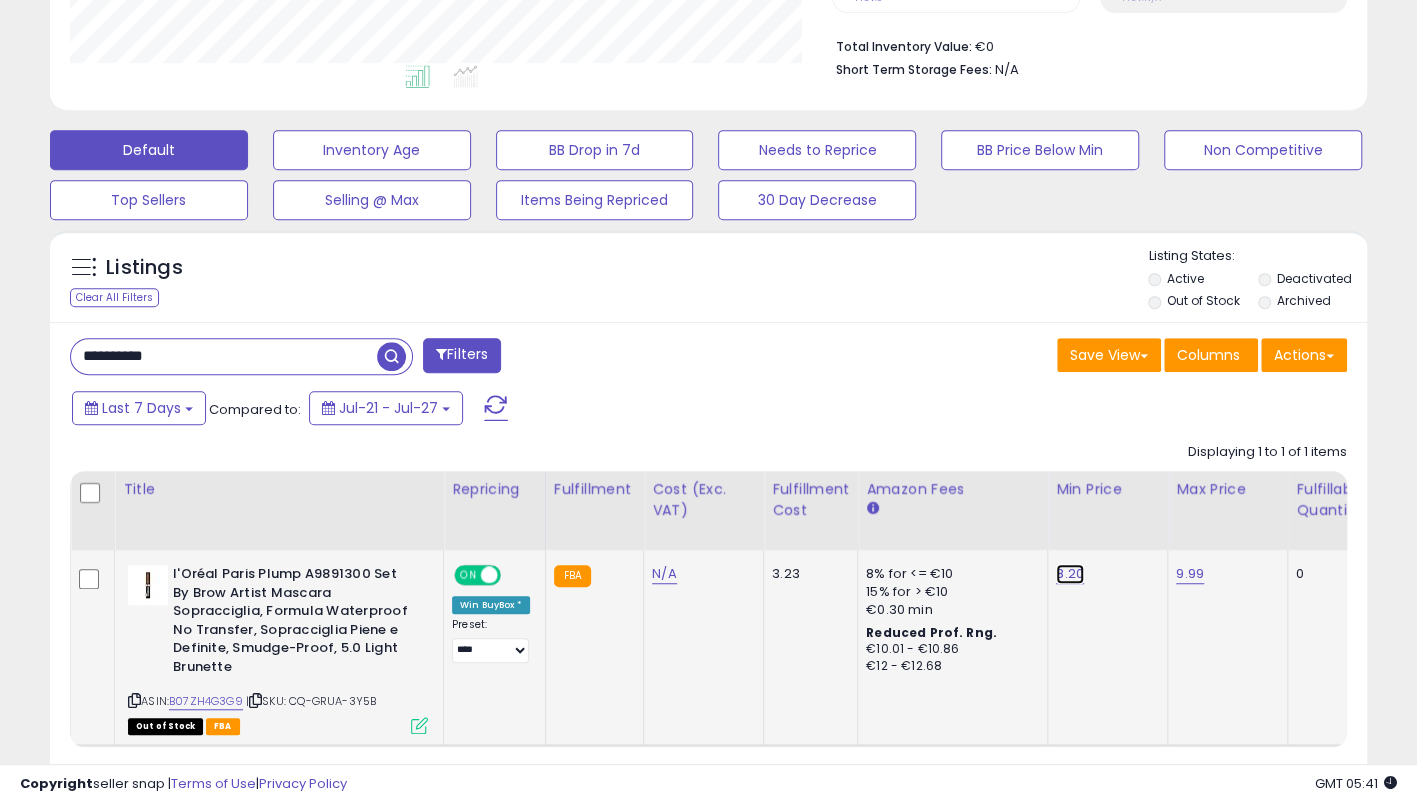 click on "8.20" at bounding box center (1070, 574) 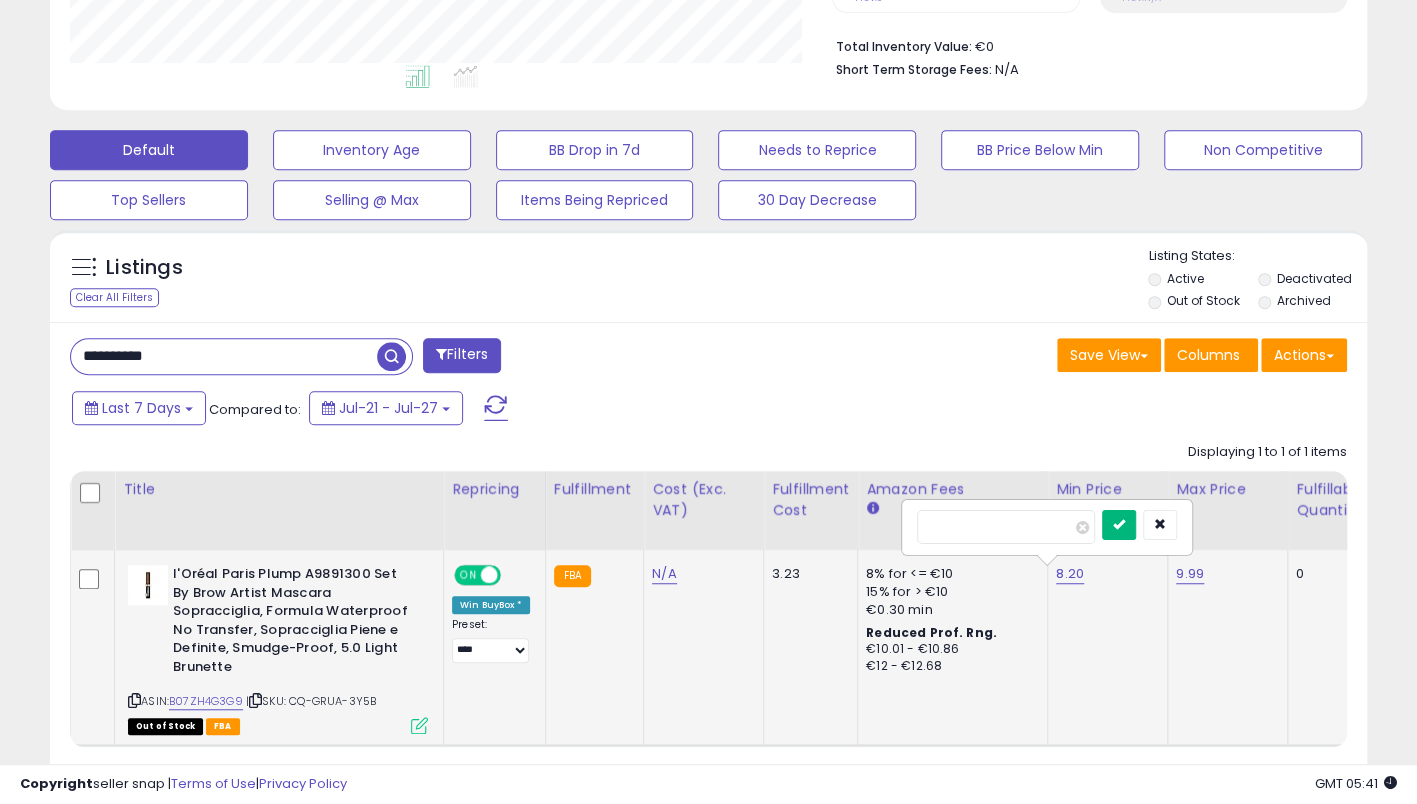 type on "***" 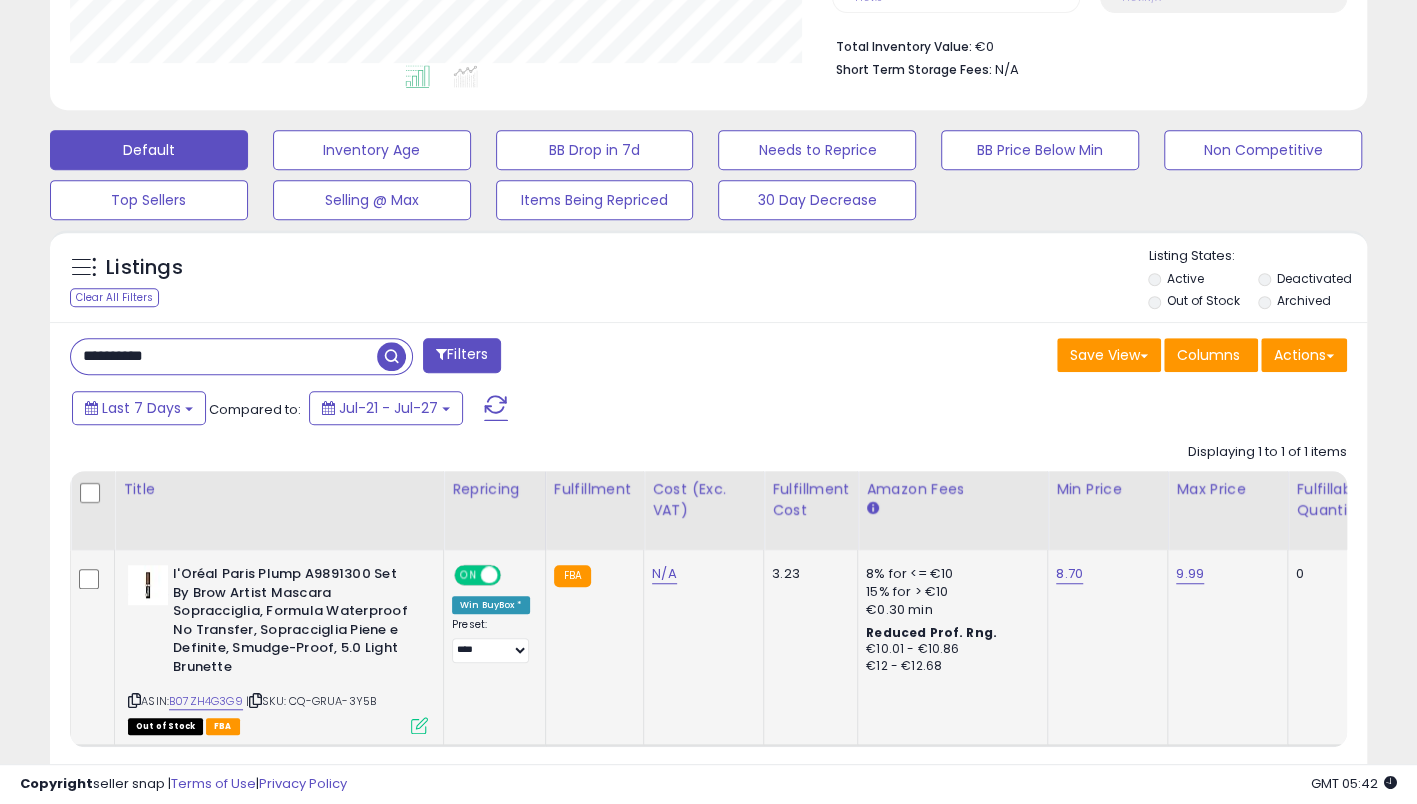 drag, startPoint x: 206, startPoint y: 354, endPoint x: 0, endPoint y: 345, distance: 206.1965 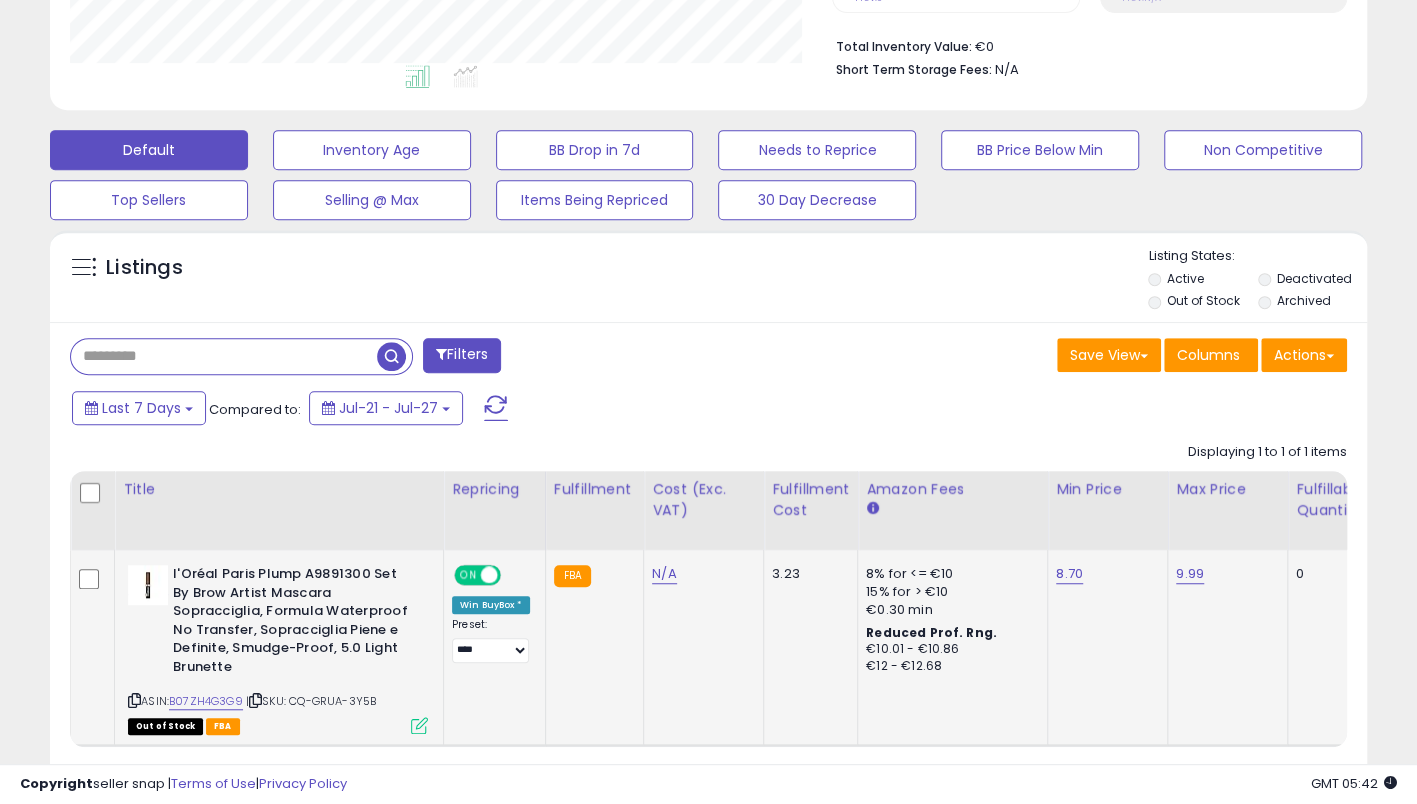 paste on "**********" 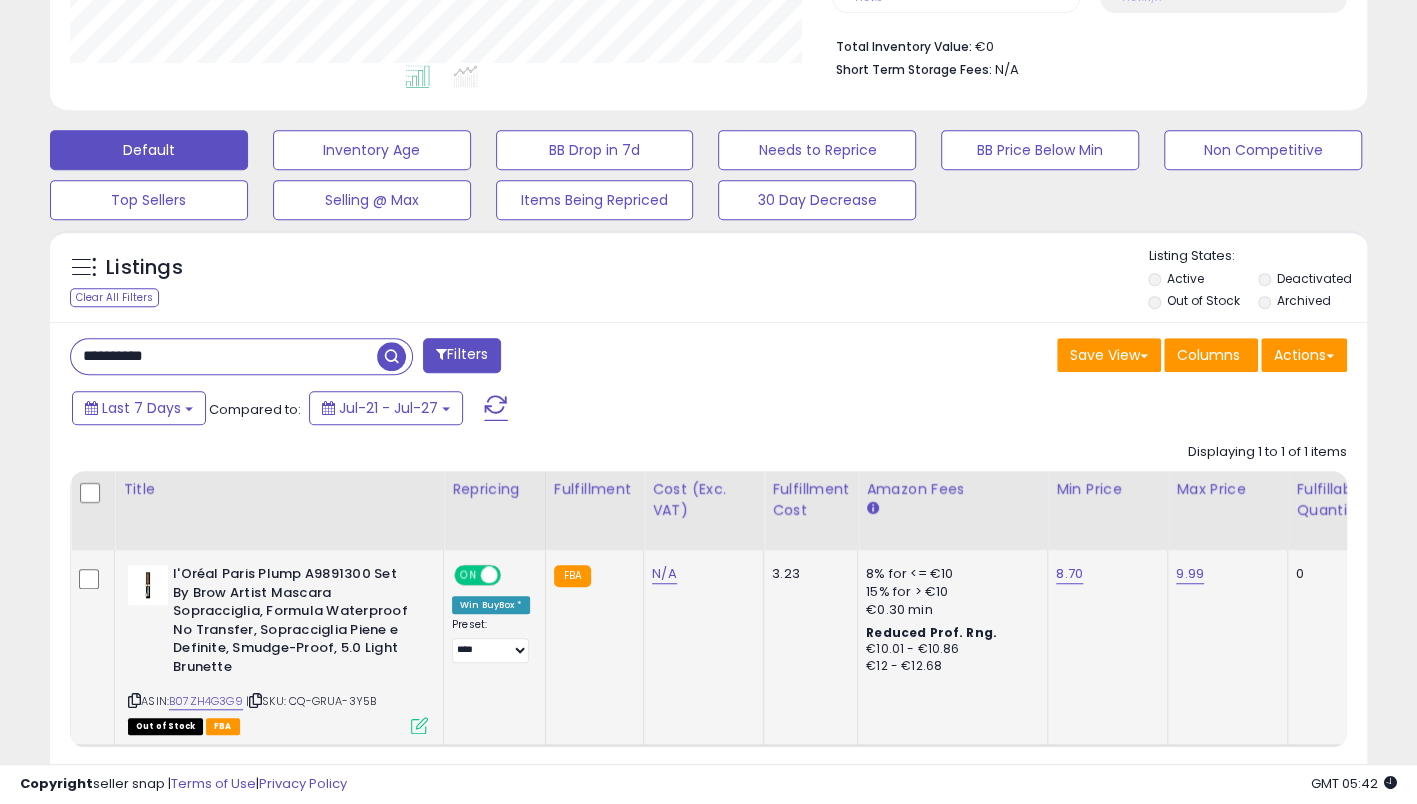 type on "**********" 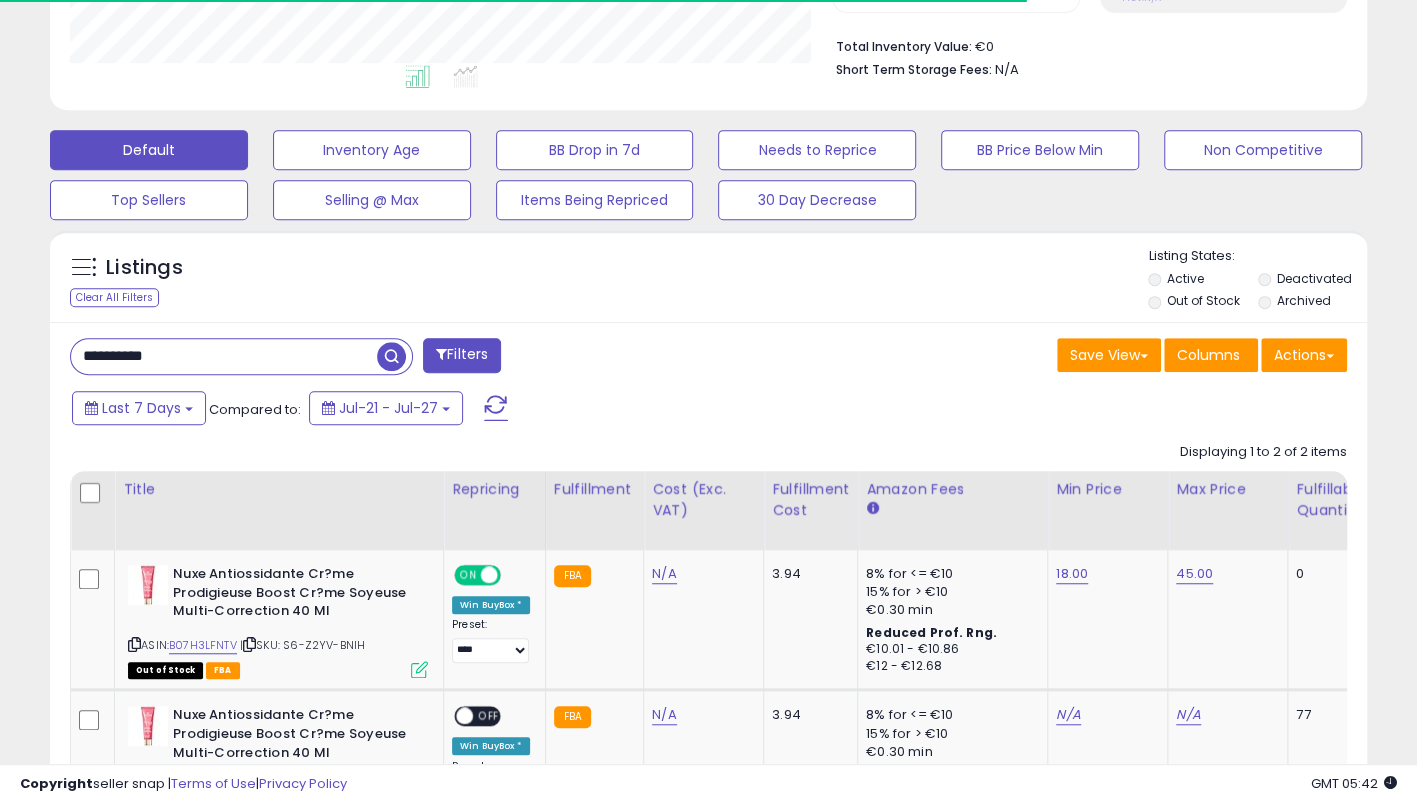 scroll, scrollTop: 410, scrollLeft: 762, axis: both 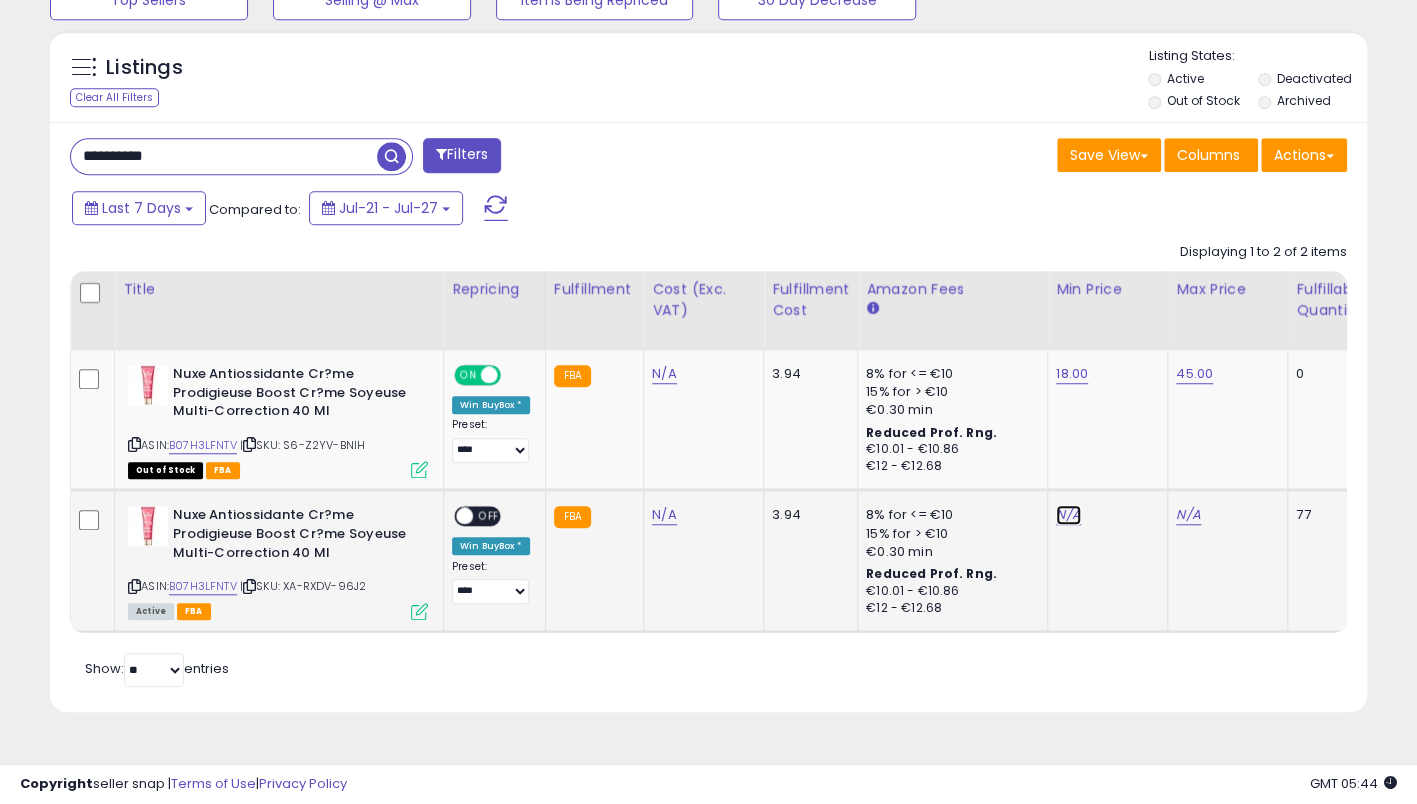 click on "N/A" at bounding box center (1068, 515) 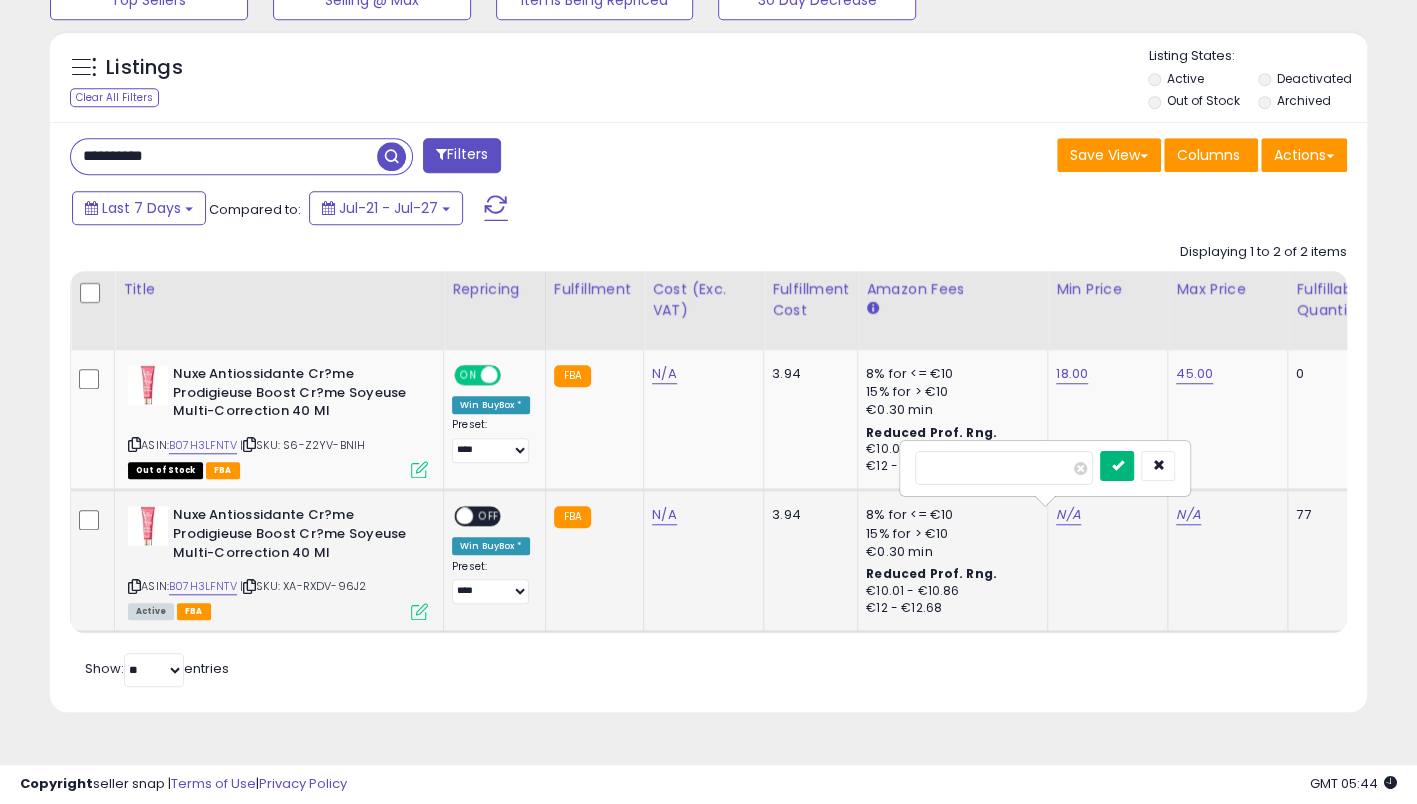 type on "**" 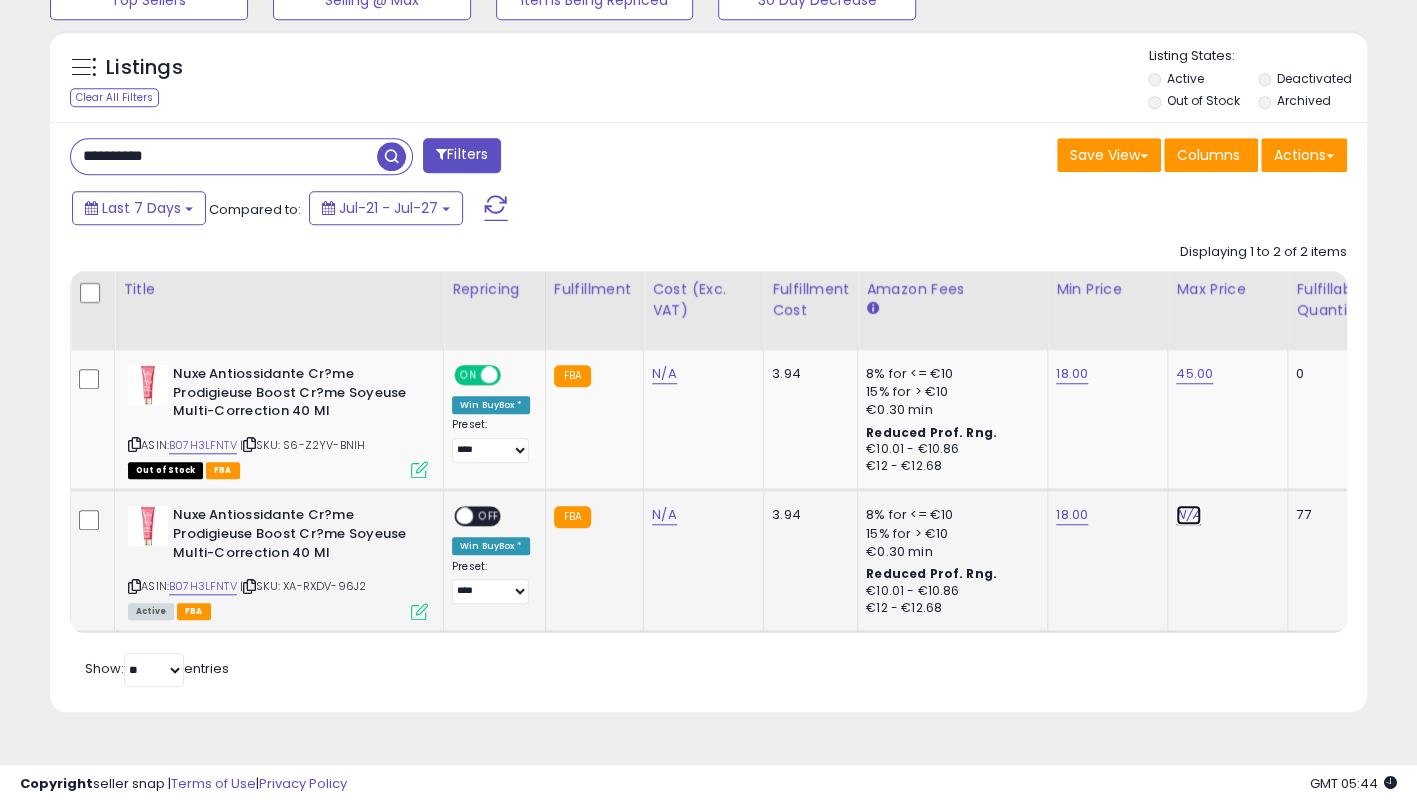 click on "N/A" at bounding box center (1188, 515) 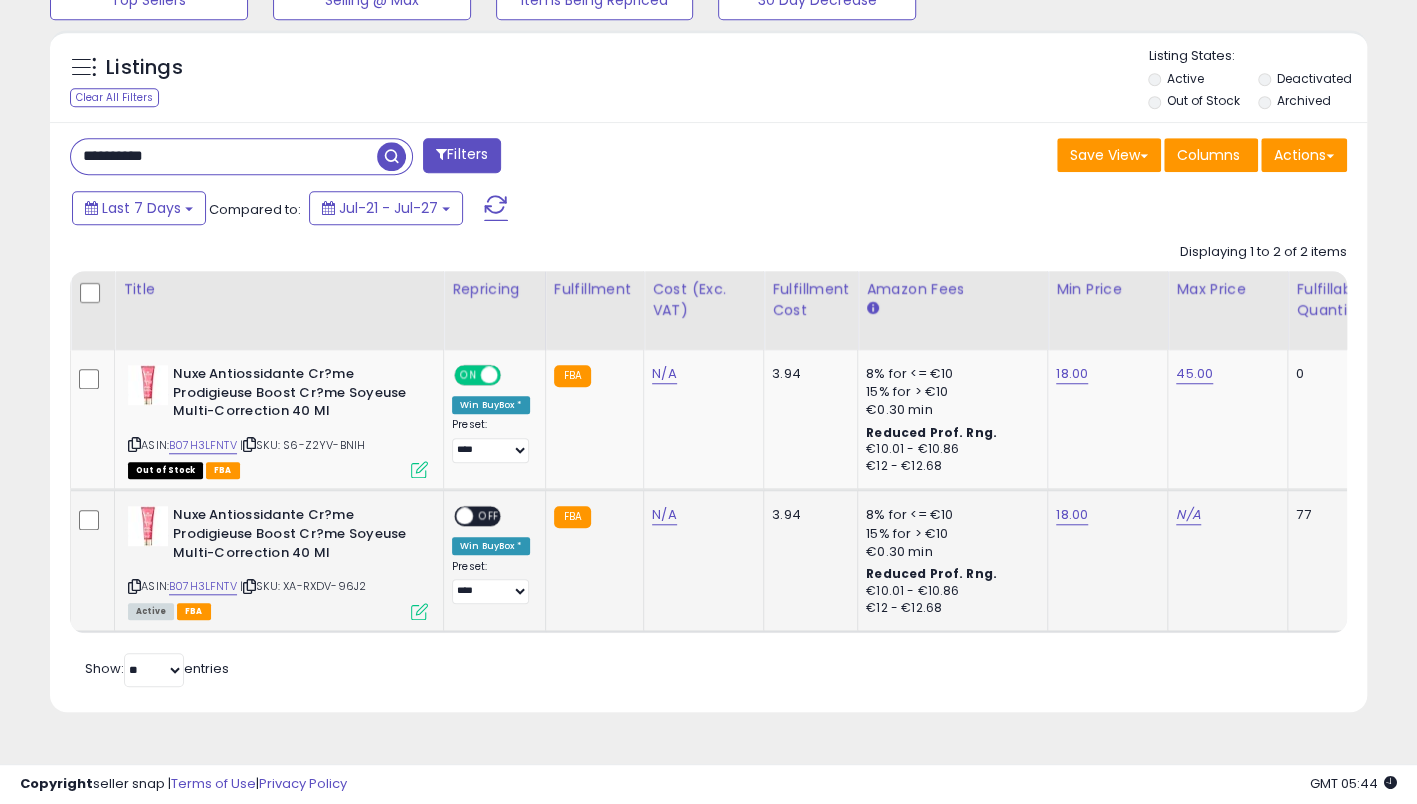 scroll, scrollTop: 0, scrollLeft: 37, axis: horizontal 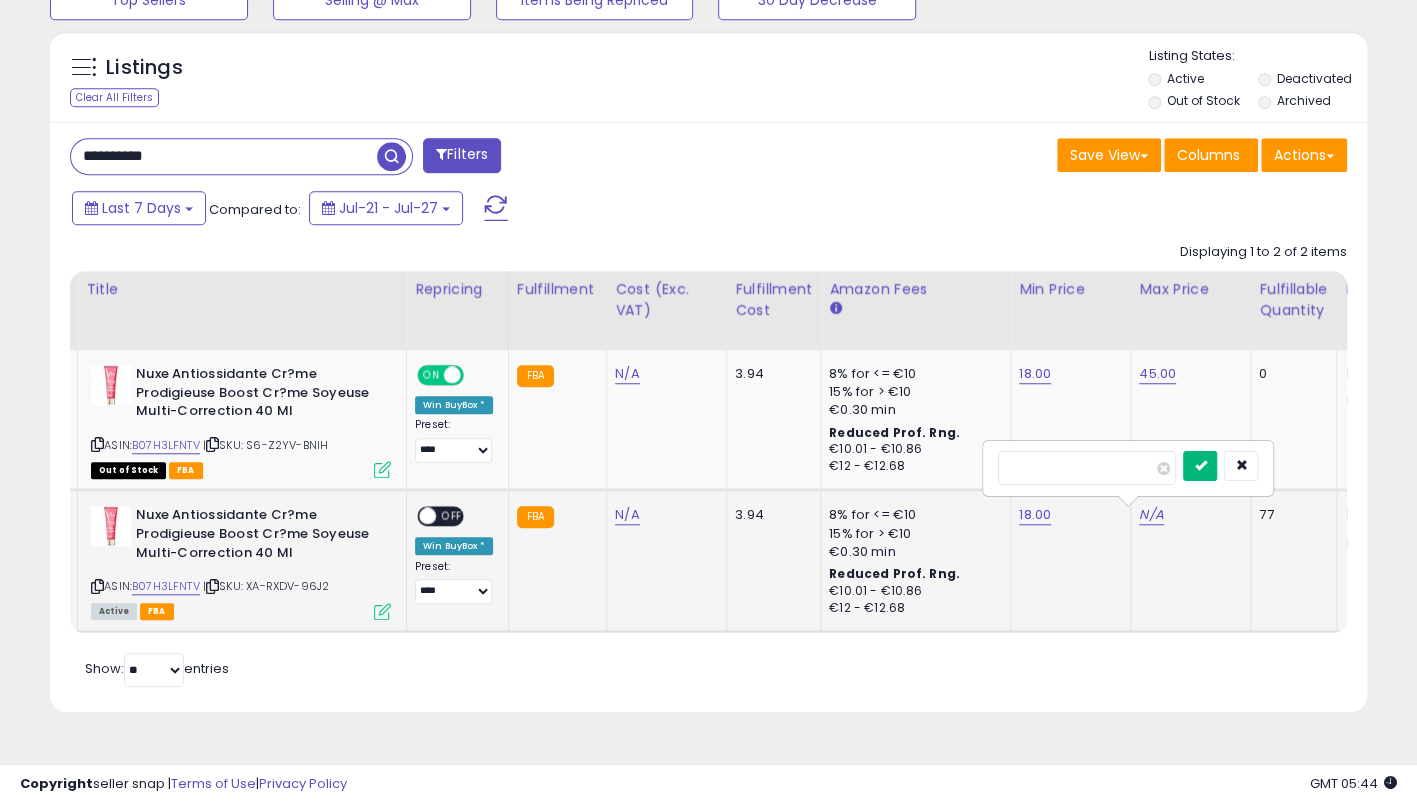 type on "**" 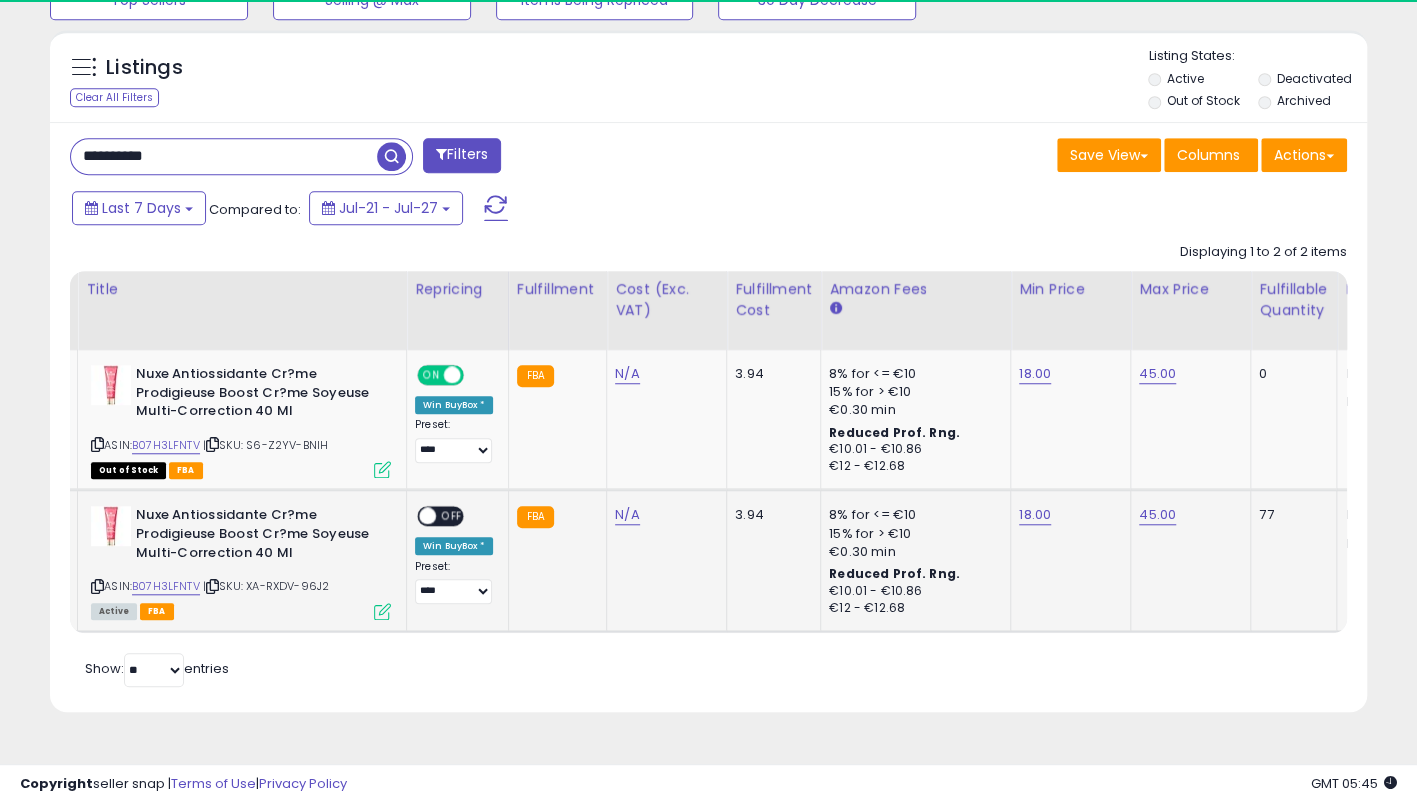click on "**********" at bounding box center (224, 156) 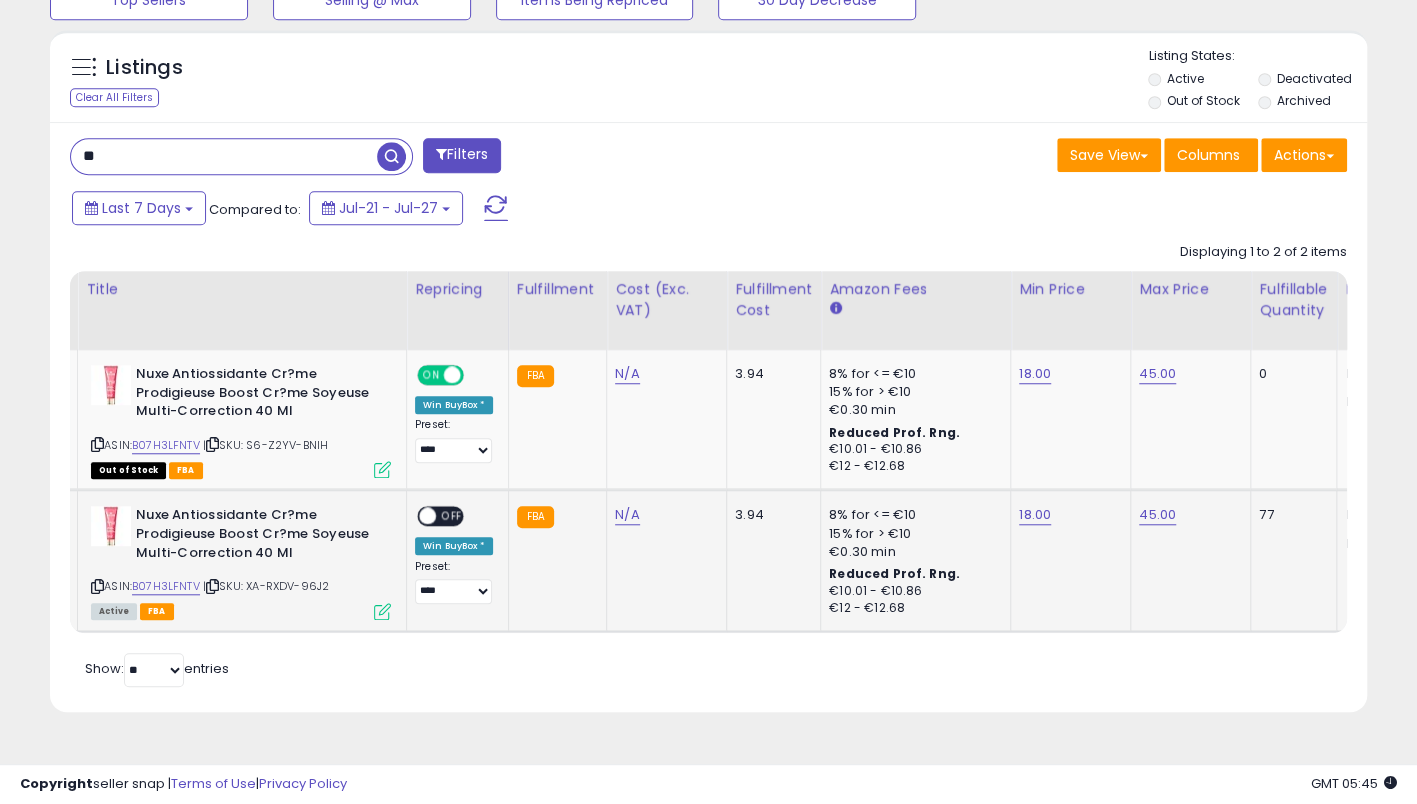 type on "*" 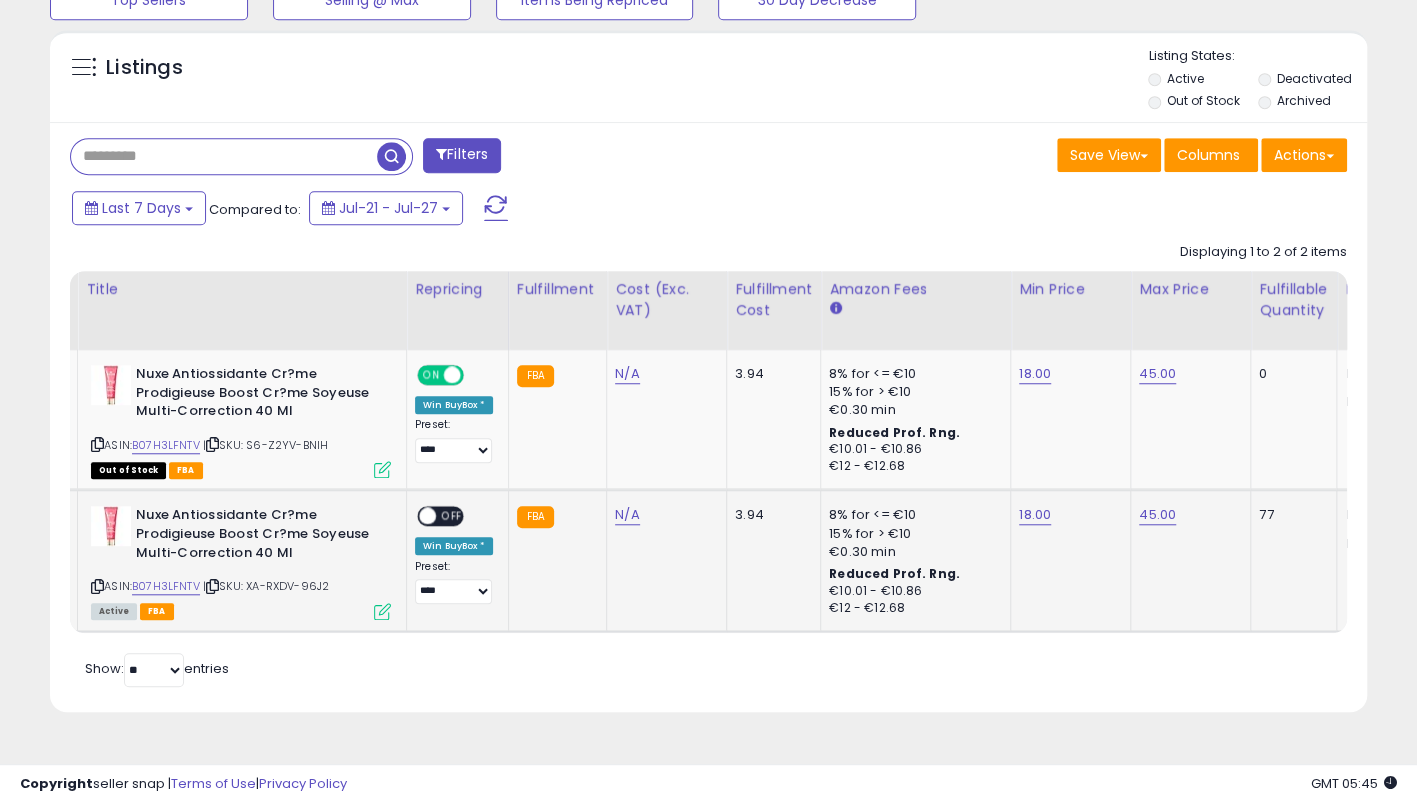 paste on "**********" 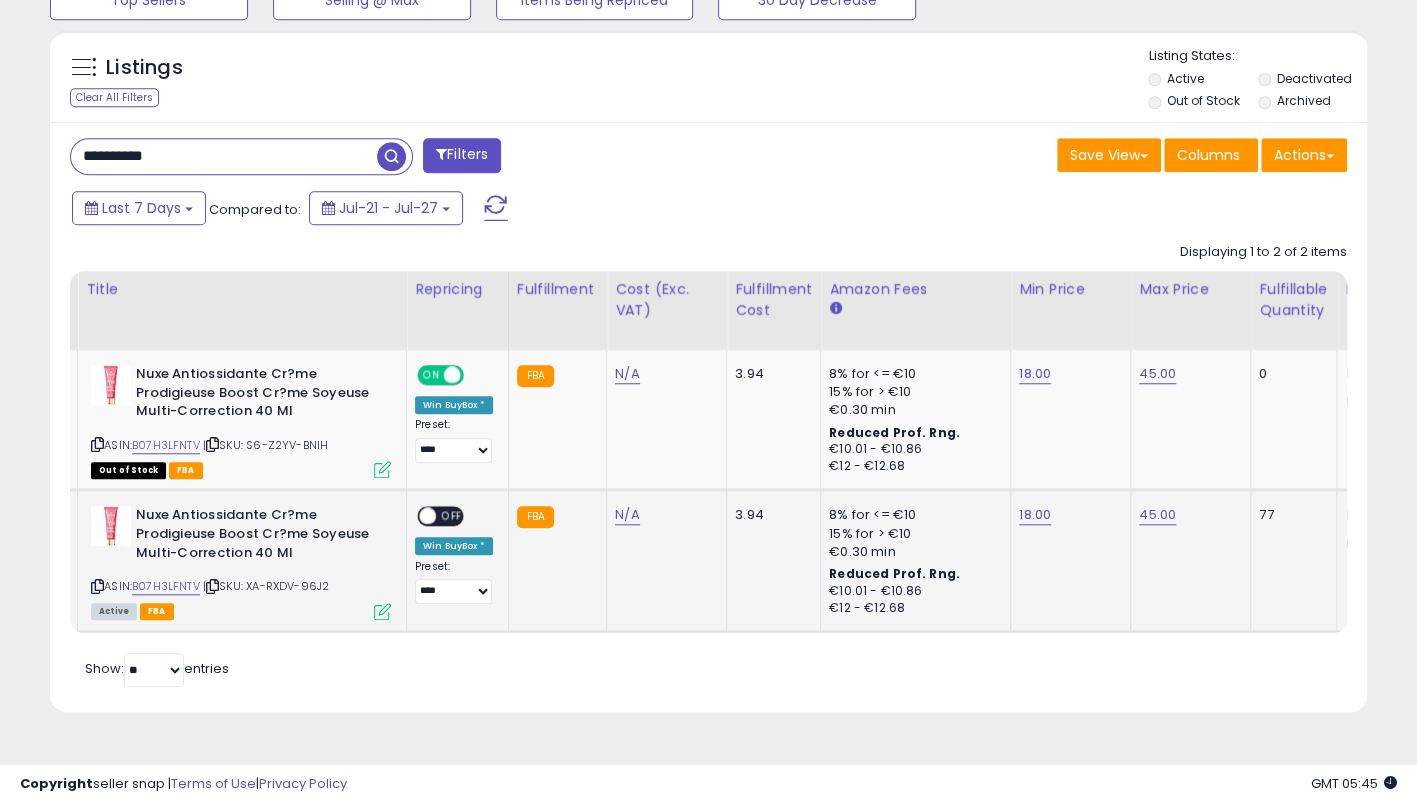 type on "**********" 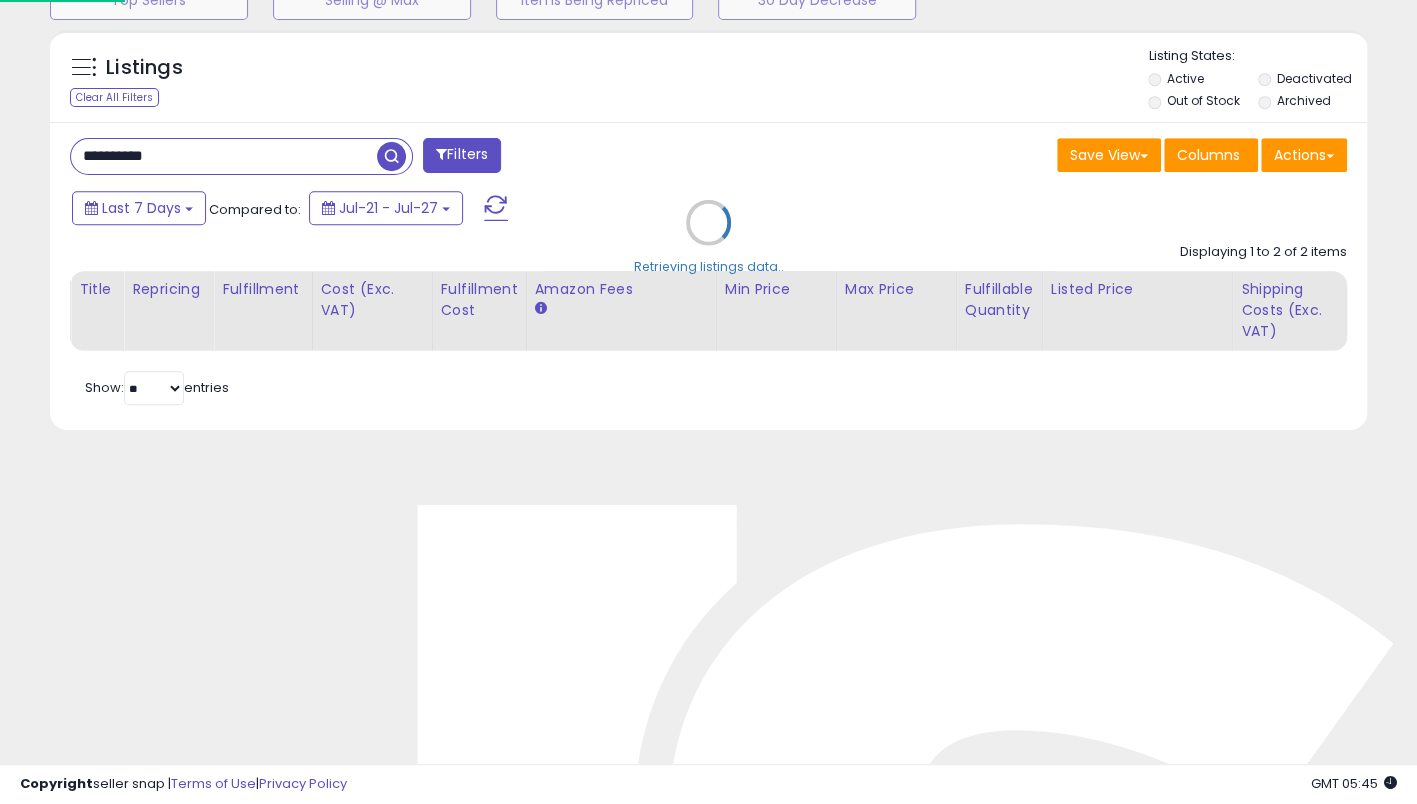 scroll, scrollTop: 999590, scrollLeft: 999228, axis: both 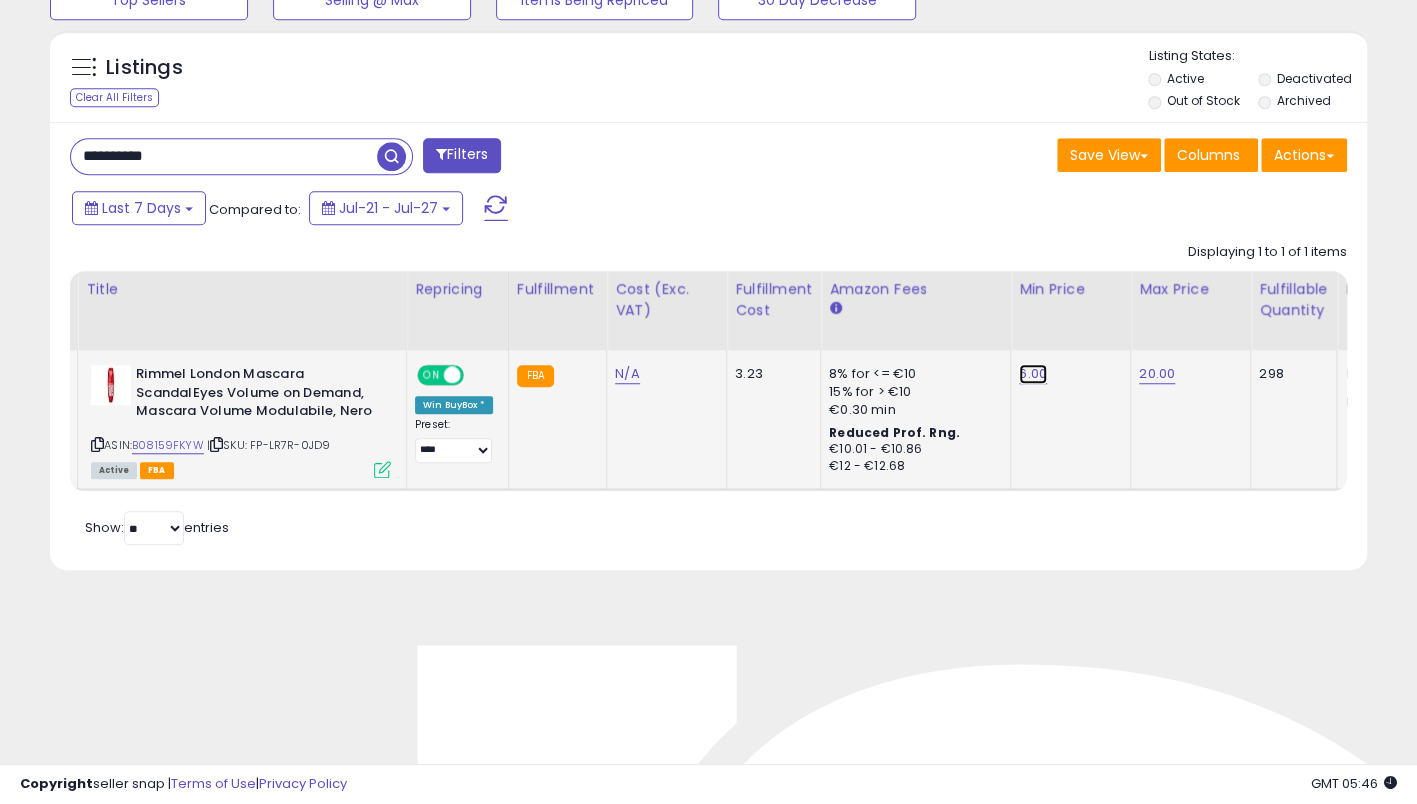 click on "6.00" at bounding box center [1033, 374] 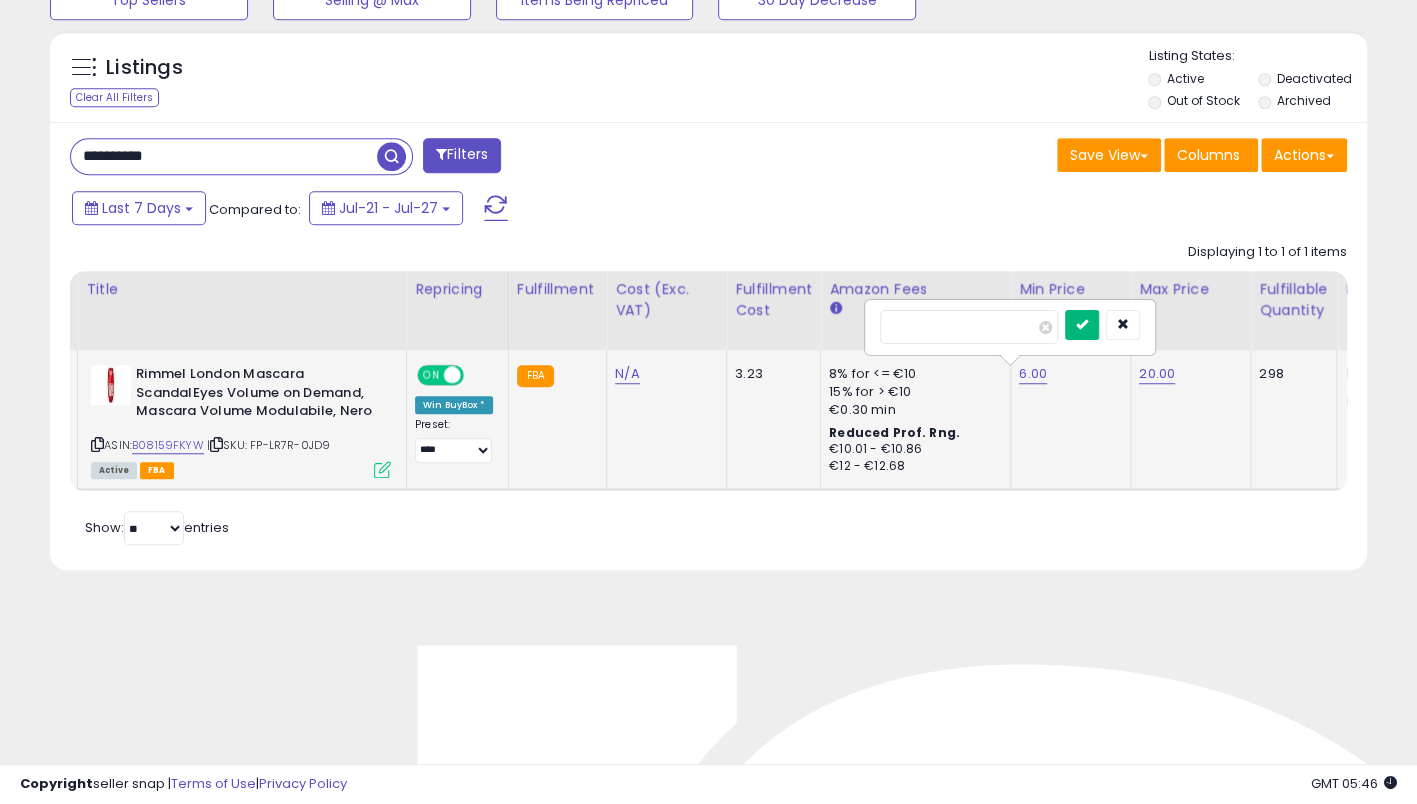 type on "***" 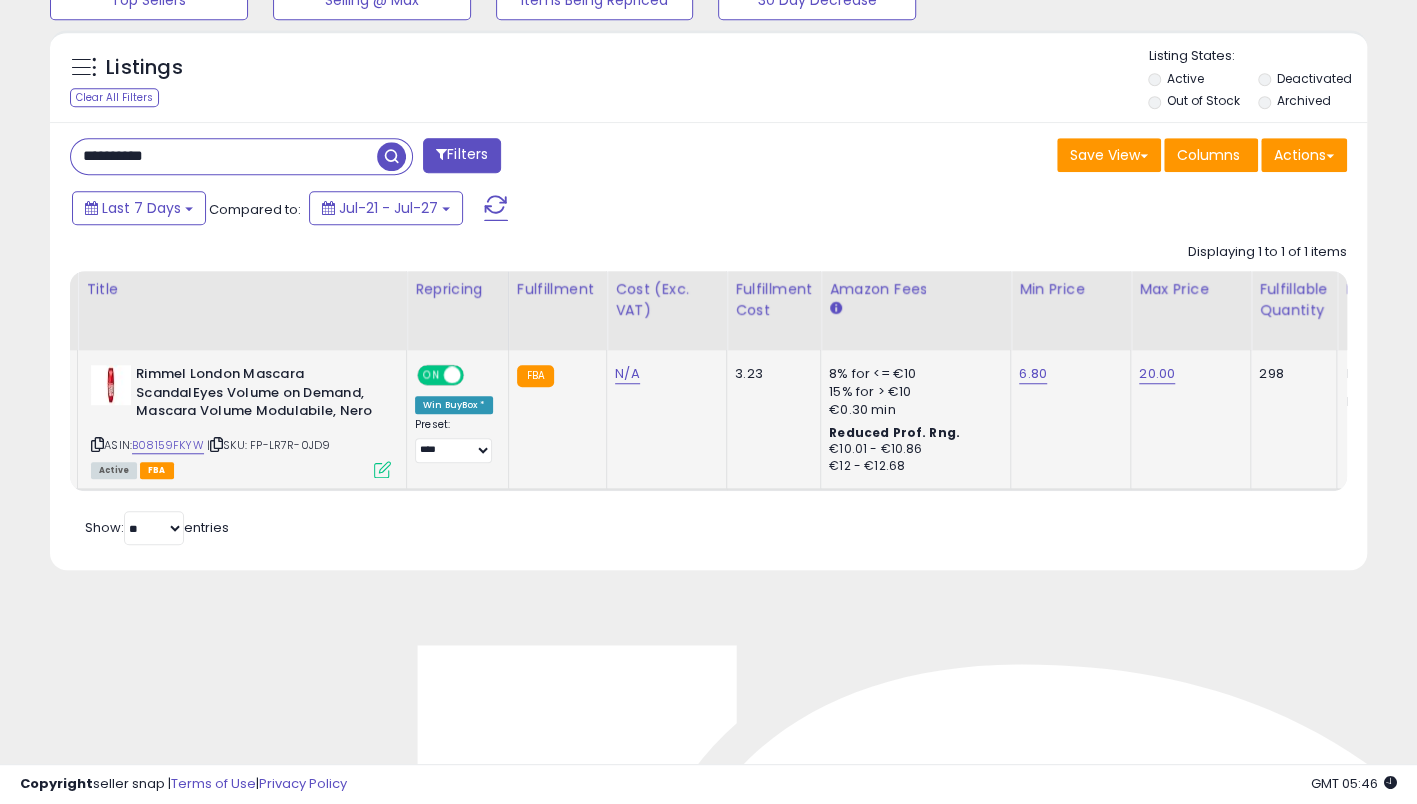 drag, startPoint x: 262, startPoint y: 152, endPoint x: 0, endPoint y: 183, distance: 263.8276 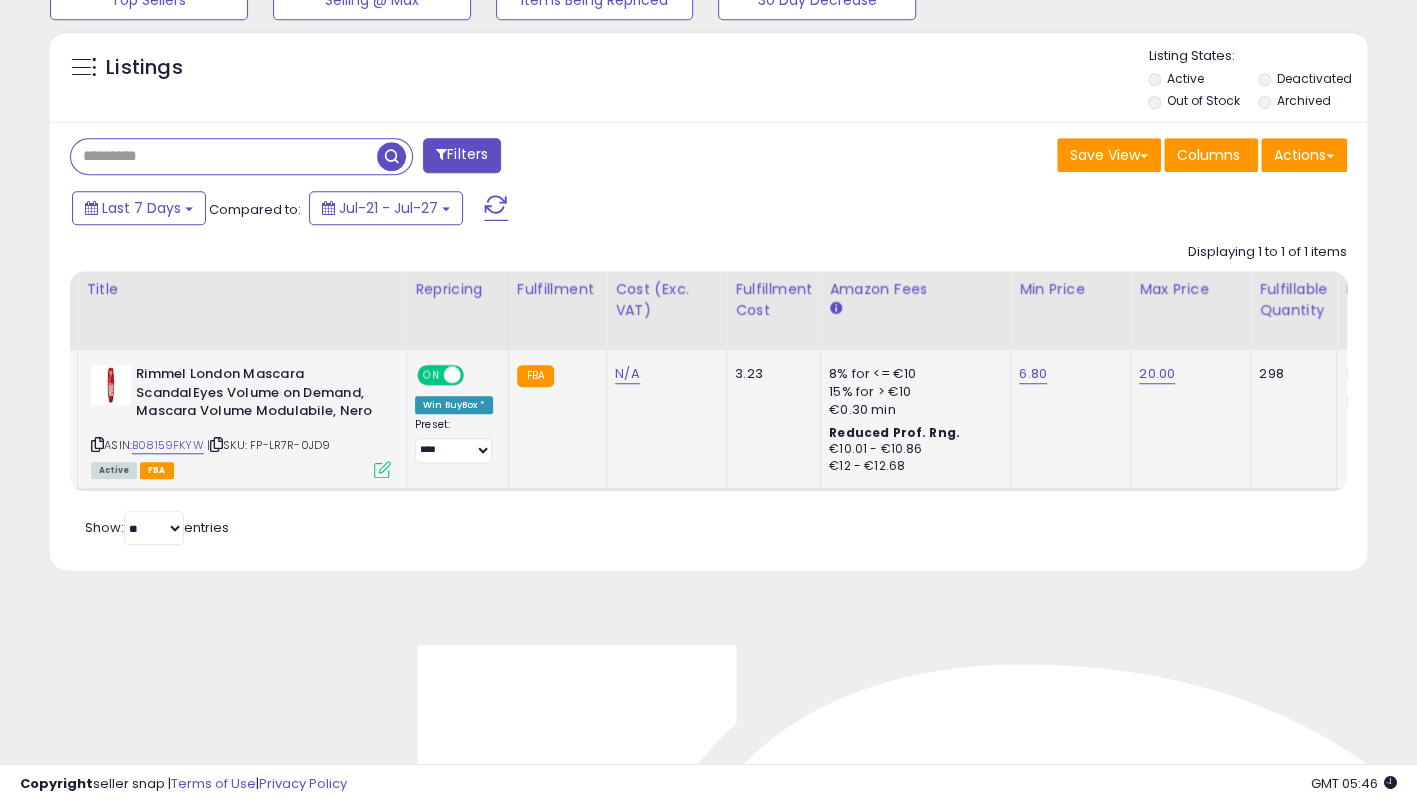 paste on "**********" 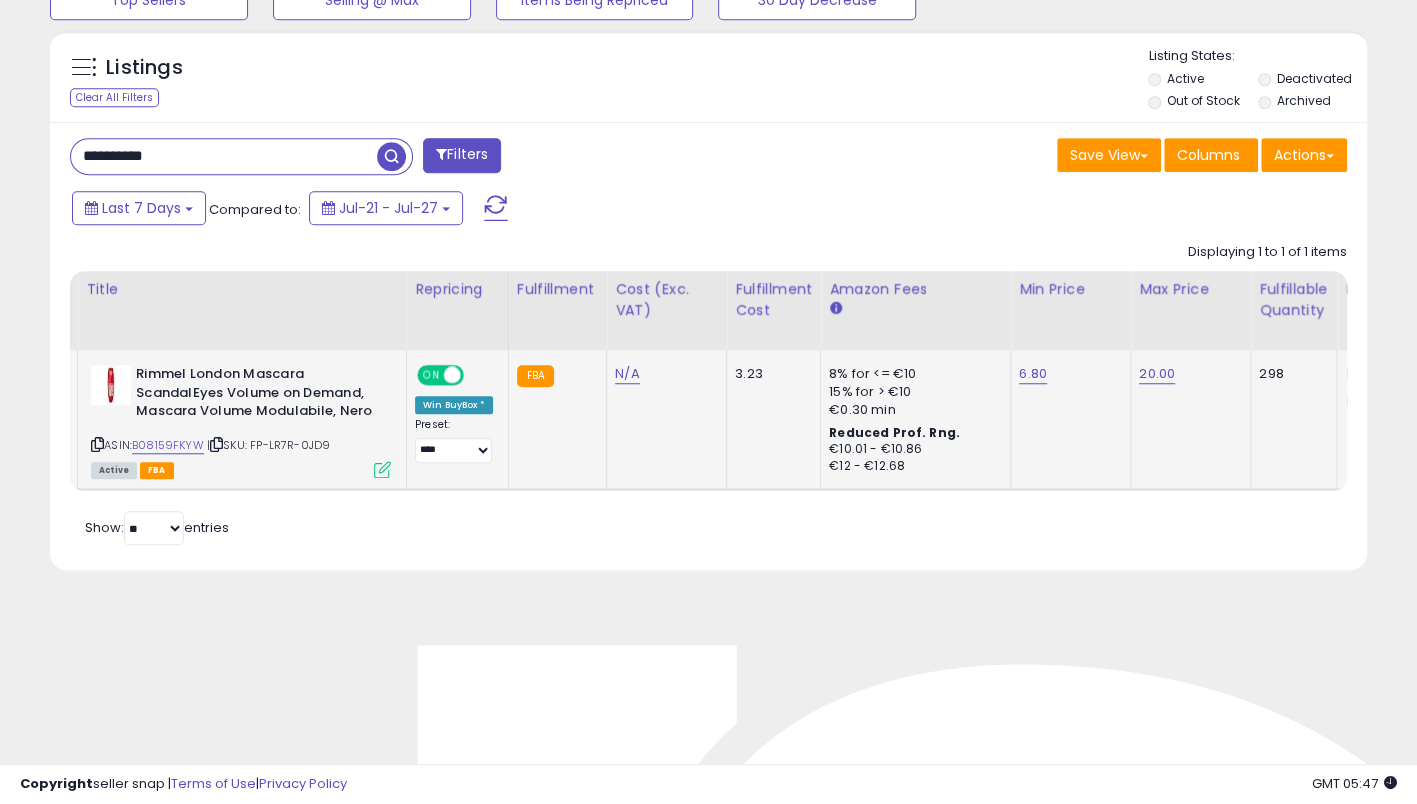 type on "**********" 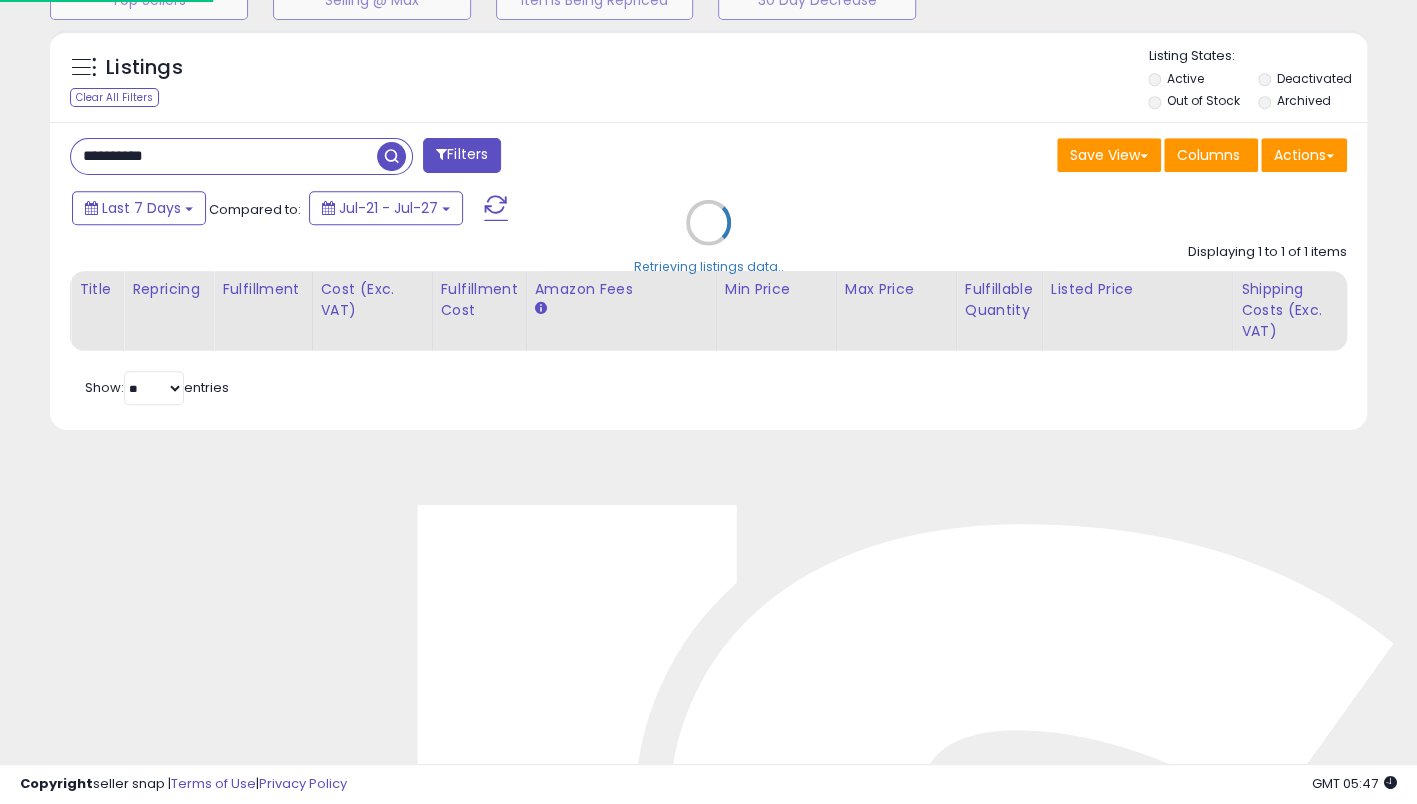 scroll, scrollTop: 999590, scrollLeft: 999228, axis: both 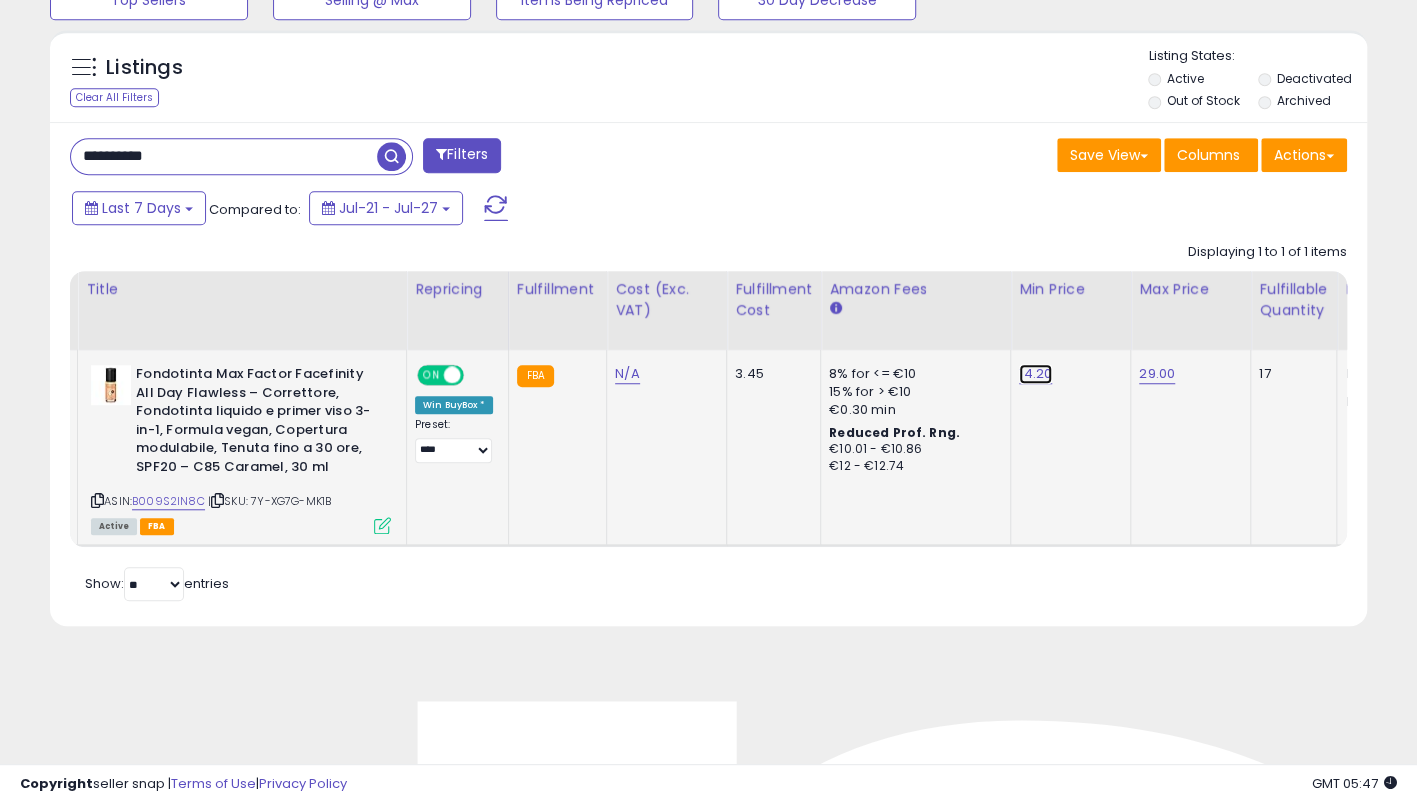 click on "14.20" at bounding box center (1035, 374) 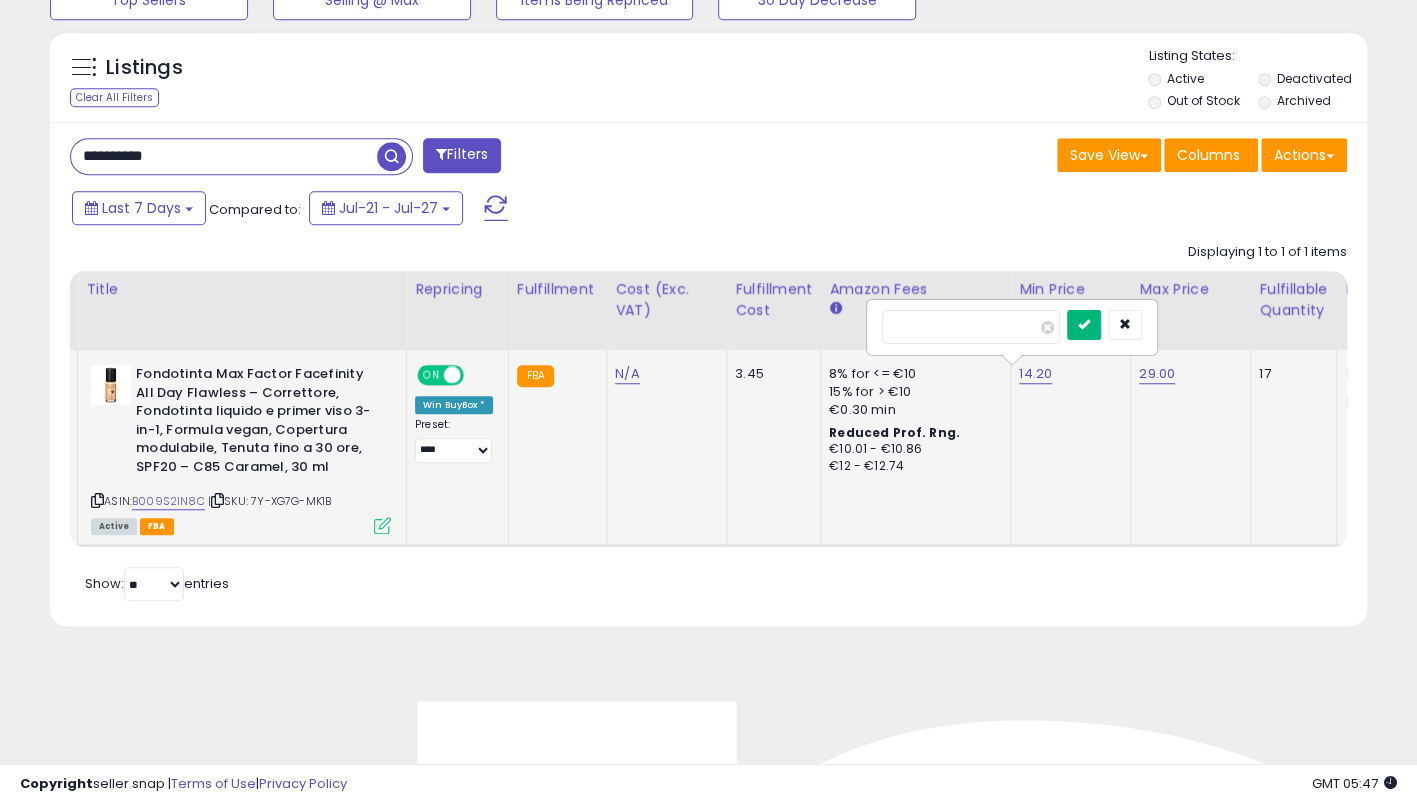 type on "**" 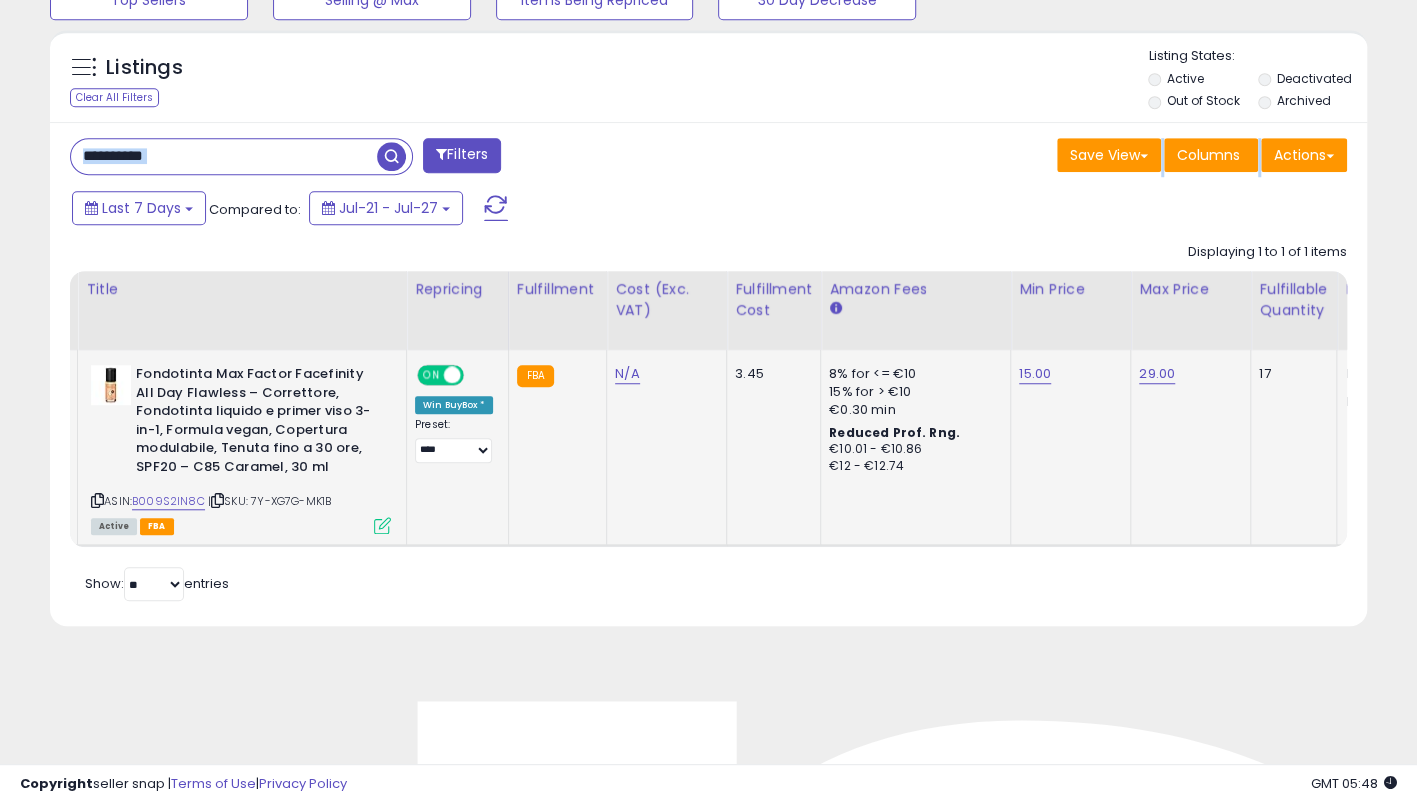 drag, startPoint x: 235, startPoint y: 178, endPoint x: 142, endPoint y: 149, distance: 97.41663 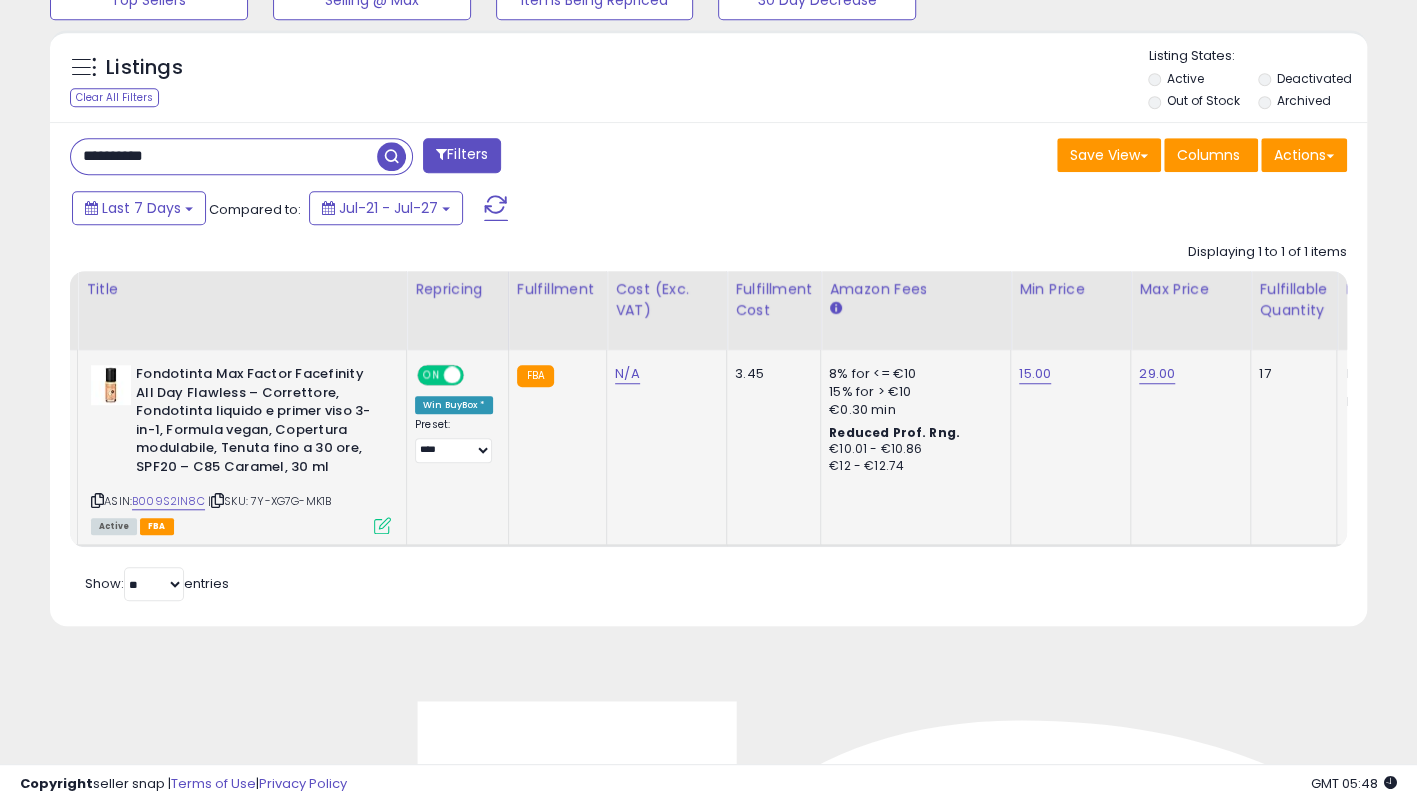drag, startPoint x: 189, startPoint y: 150, endPoint x: -4, endPoint y: 136, distance: 193.50711 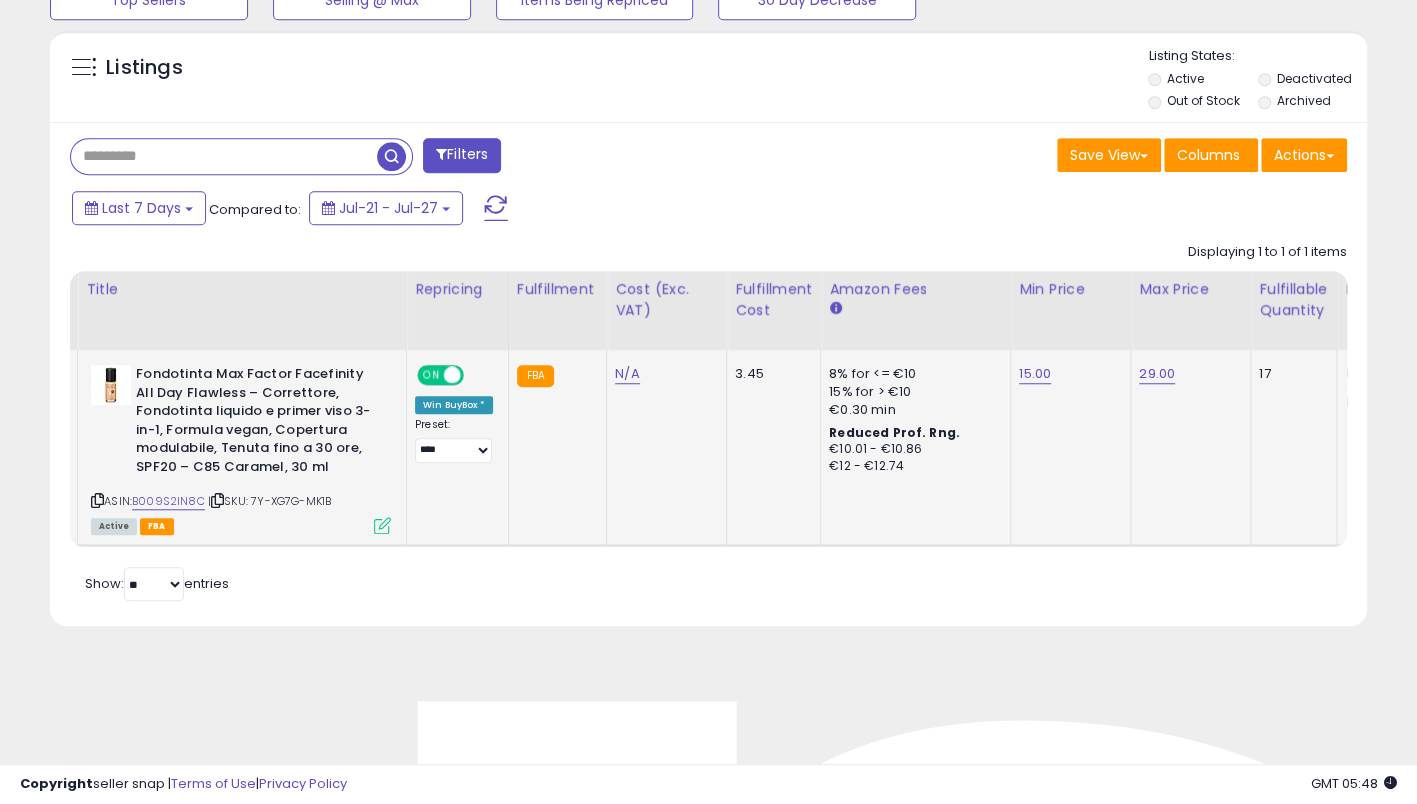 paste on "**********" 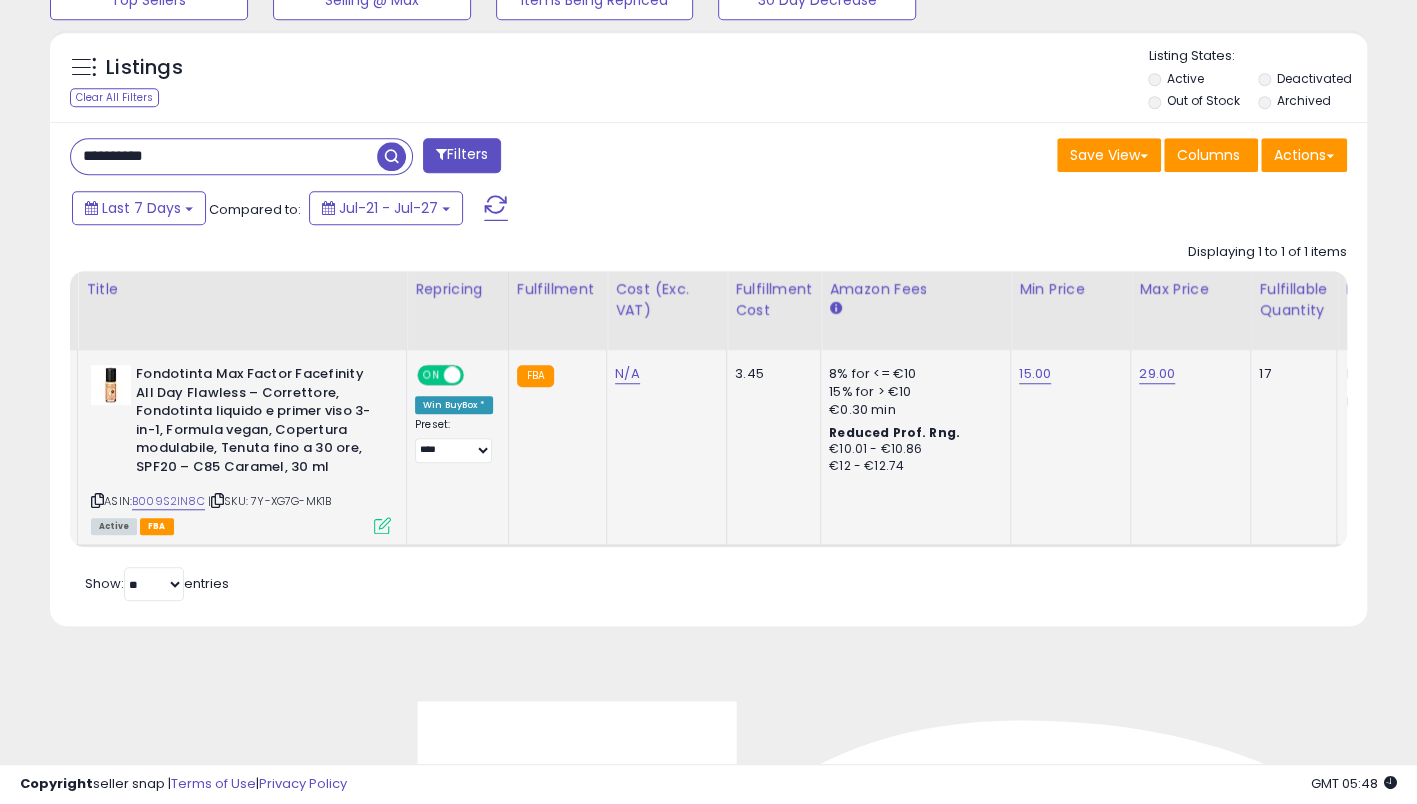 type on "**********" 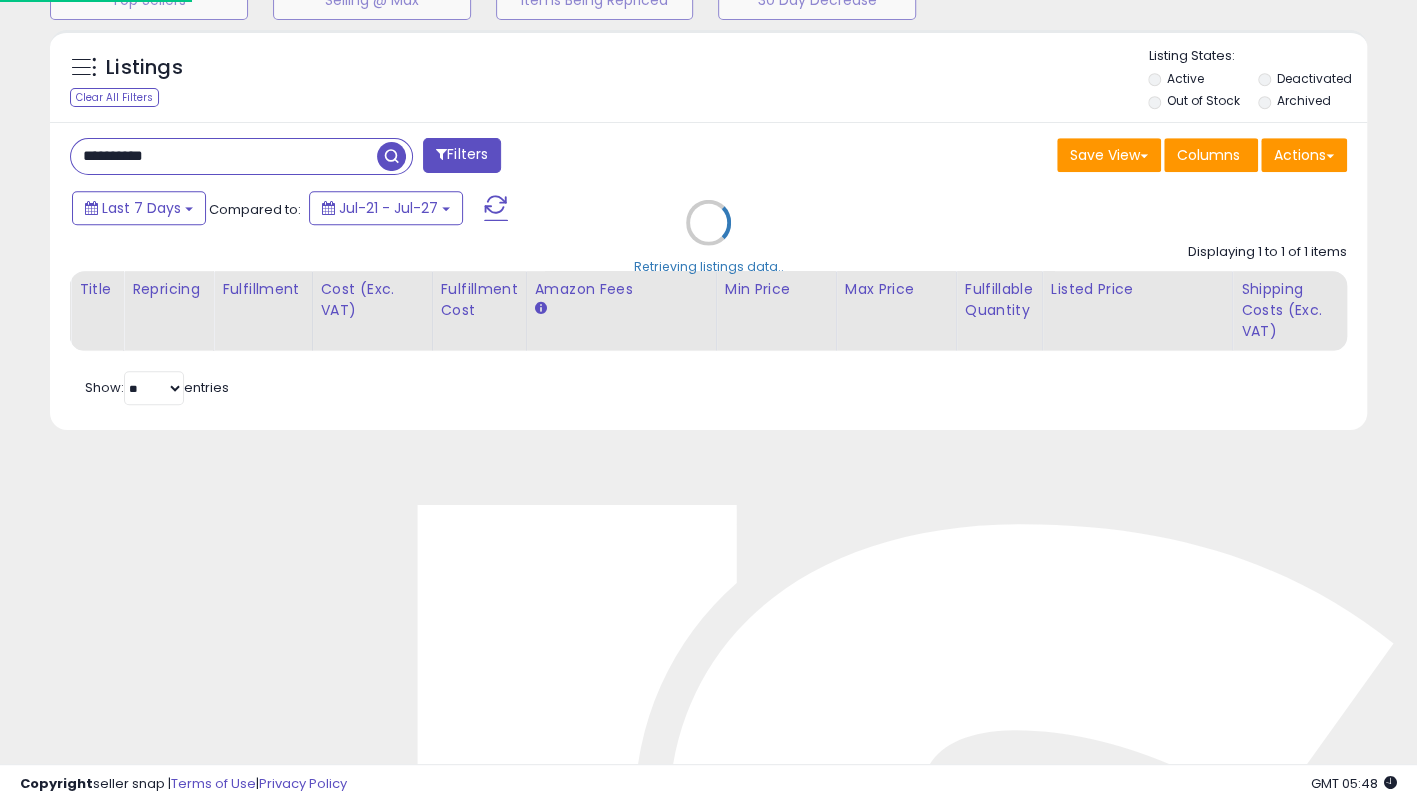 scroll, scrollTop: 999590, scrollLeft: 999228, axis: both 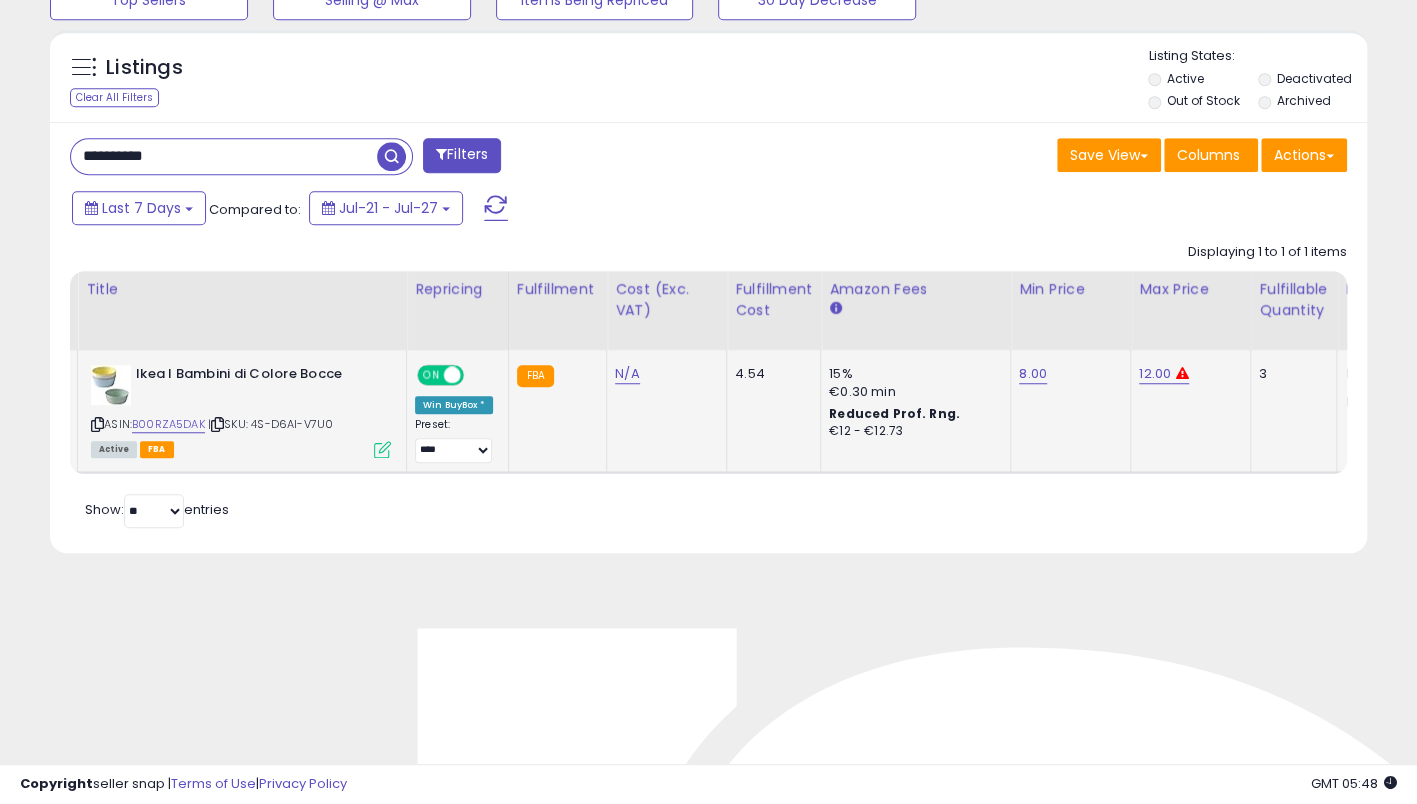 click on "8.00" 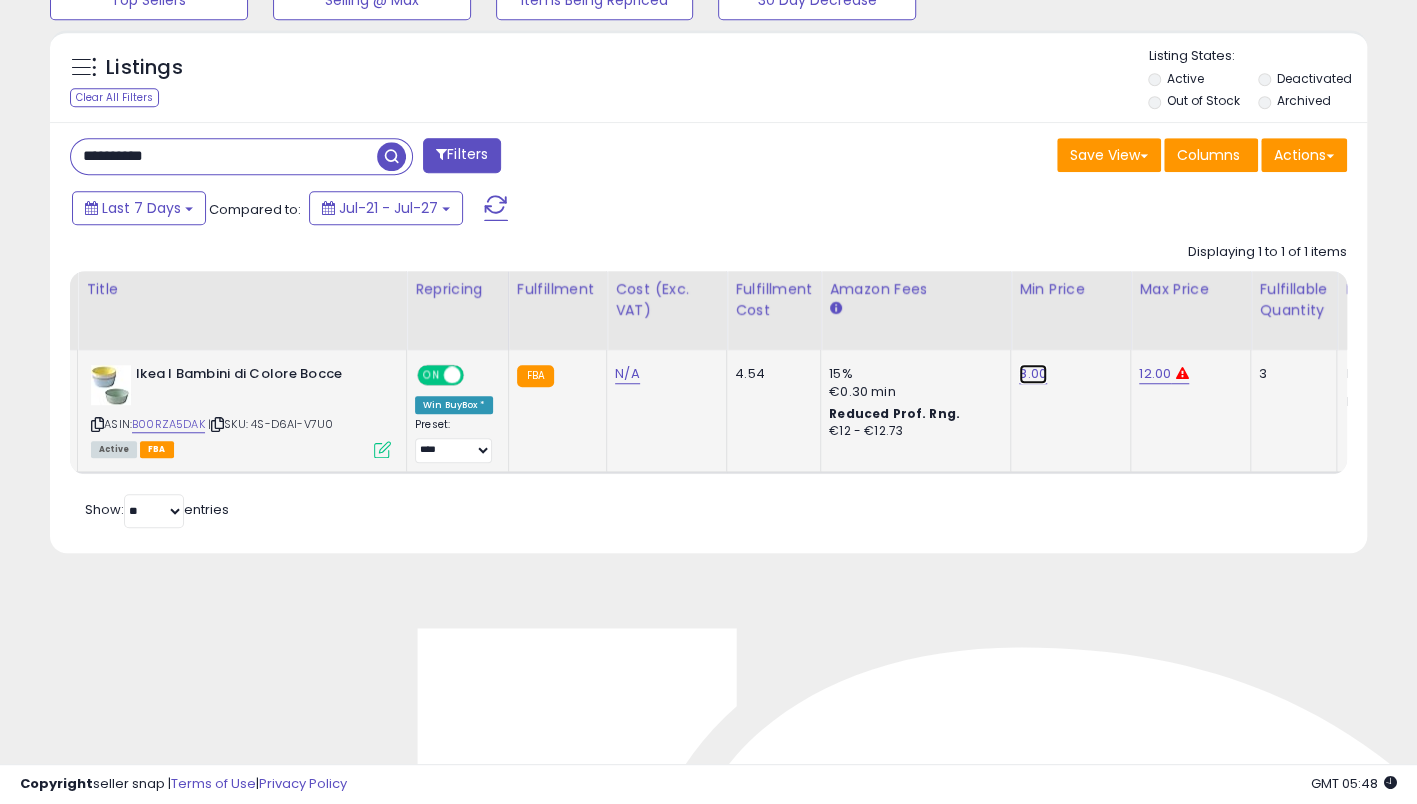 click on "8.00" at bounding box center (1033, 374) 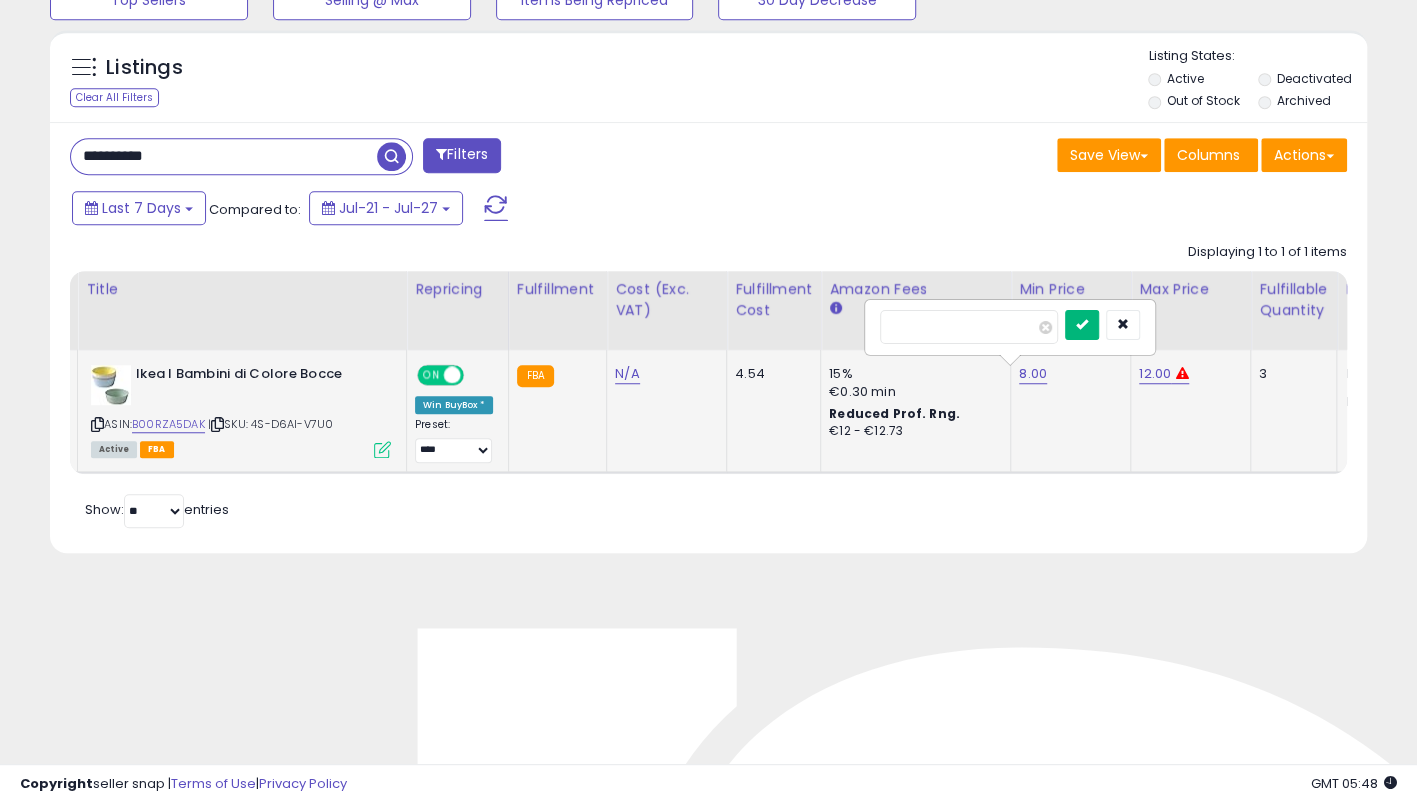 type on "****" 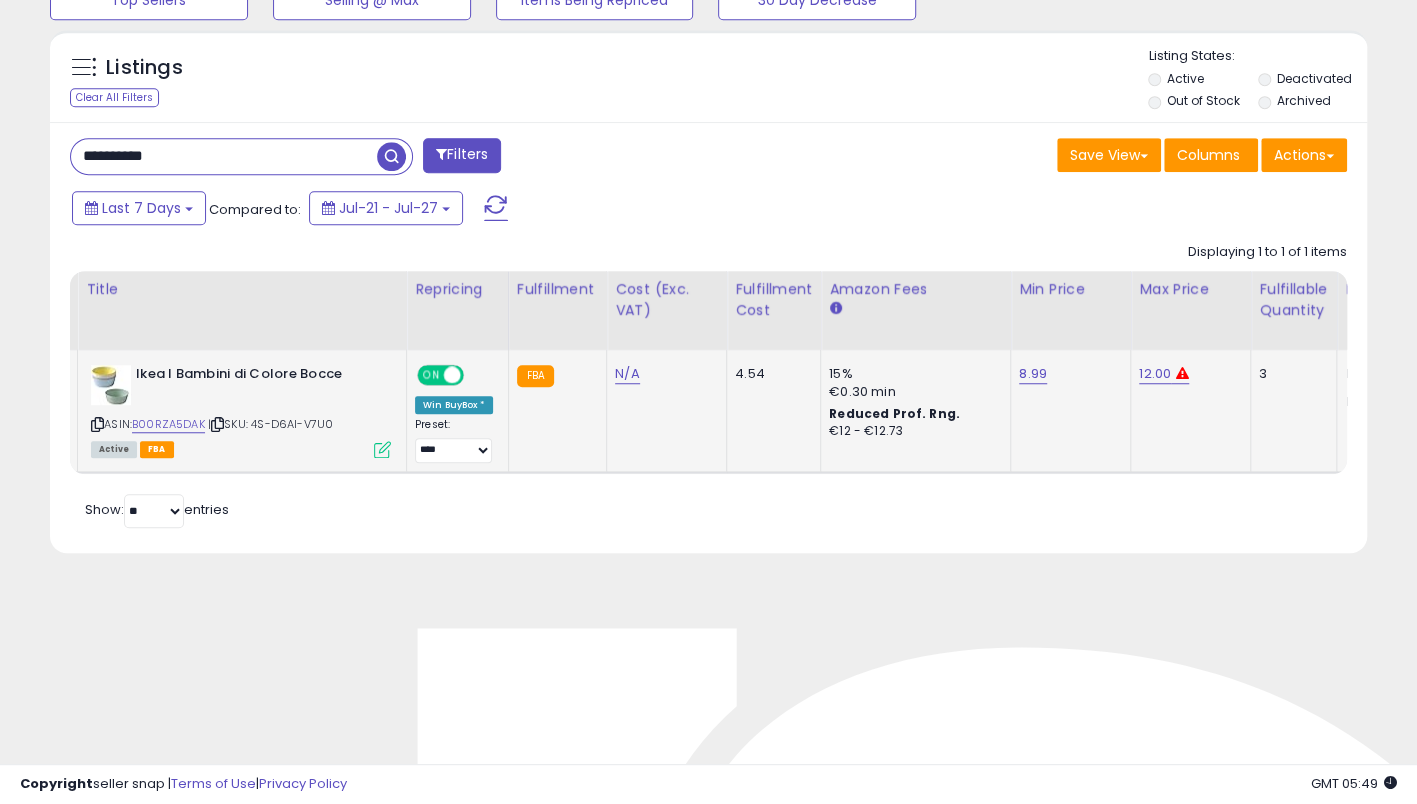 drag, startPoint x: 259, startPoint y: 150, endPoint x: 38, endPoint y: 149, distance: 221.00226 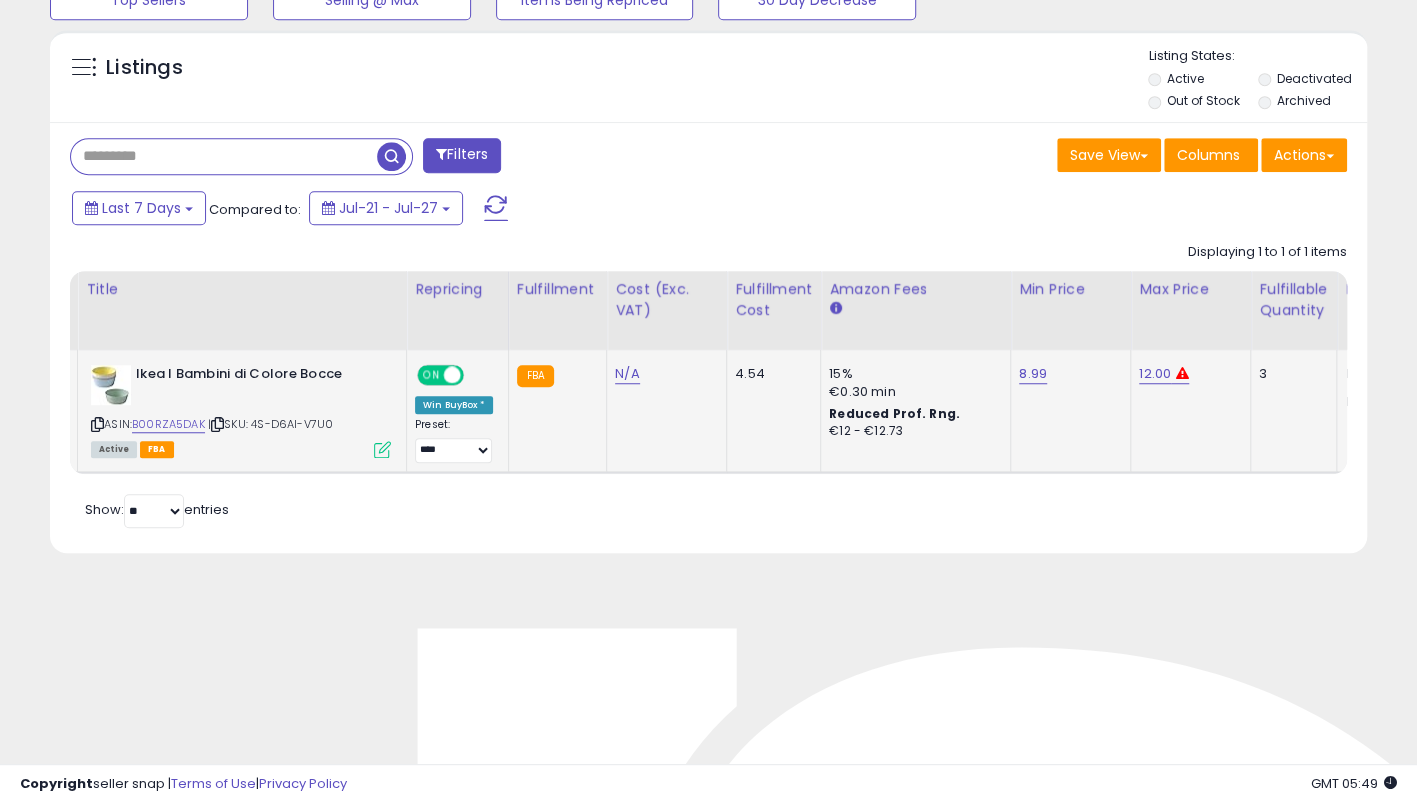 paste on "**********" 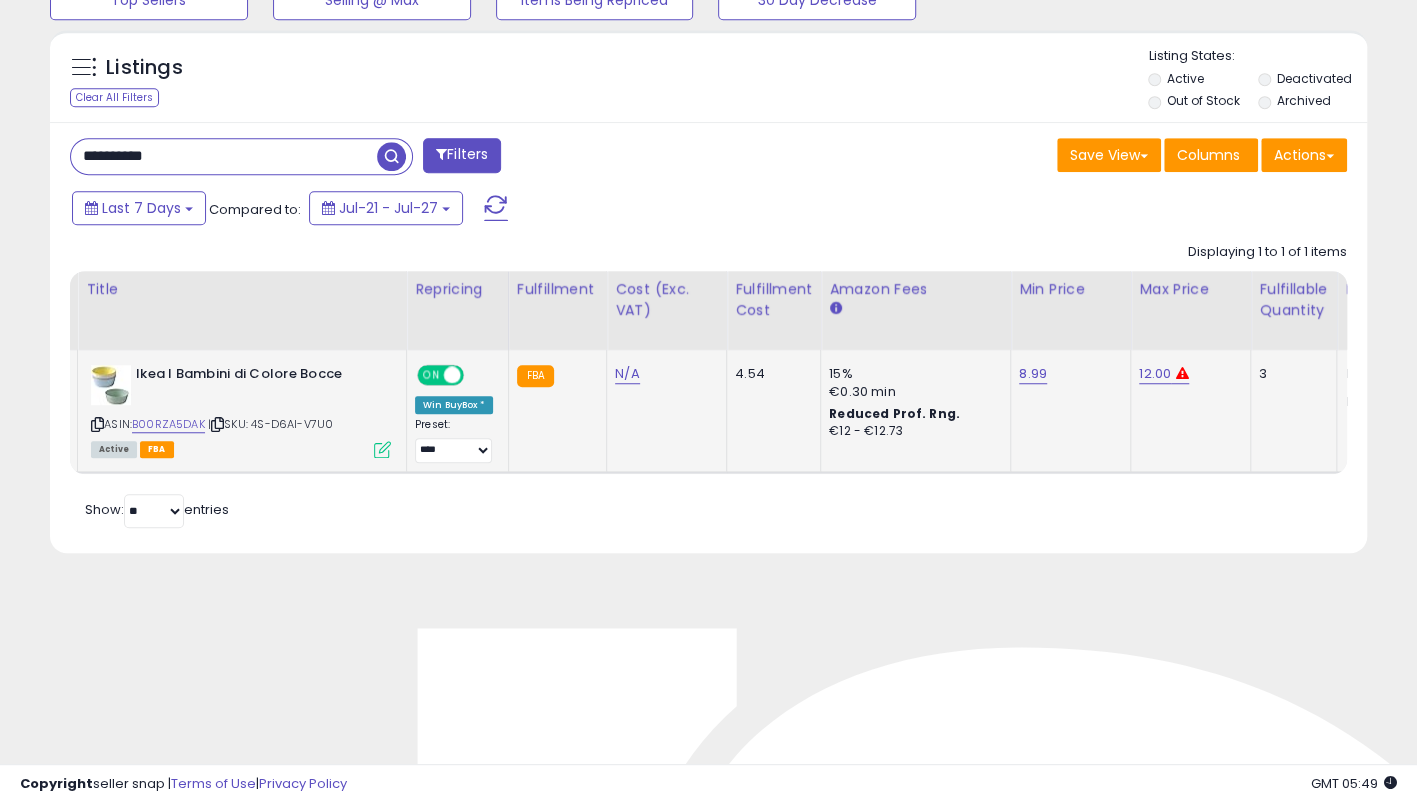 type on "**********" 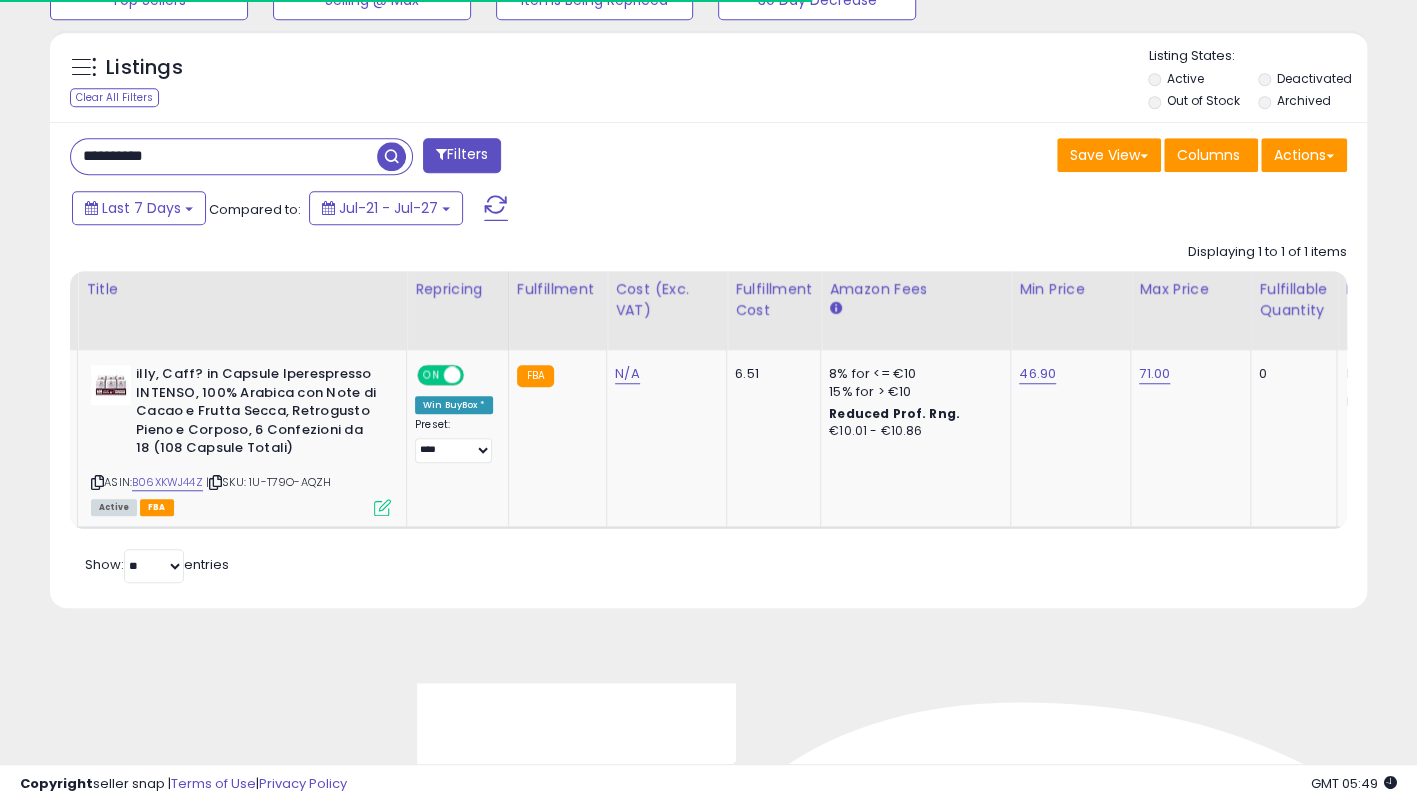 scroll, scrollTop: 410, scrollLeft: 762, axis: both 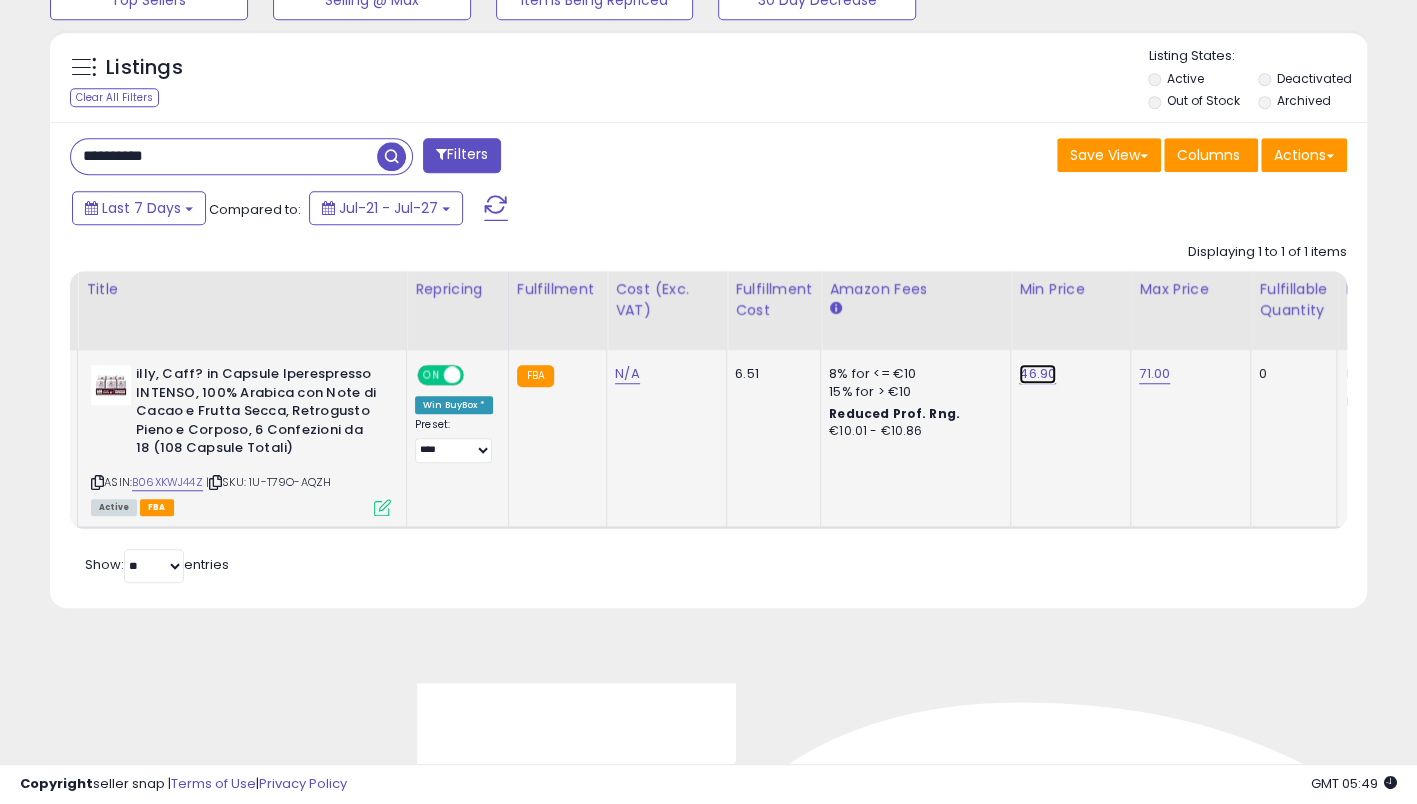 click on "46.90" at bounding box center (1037, 374) 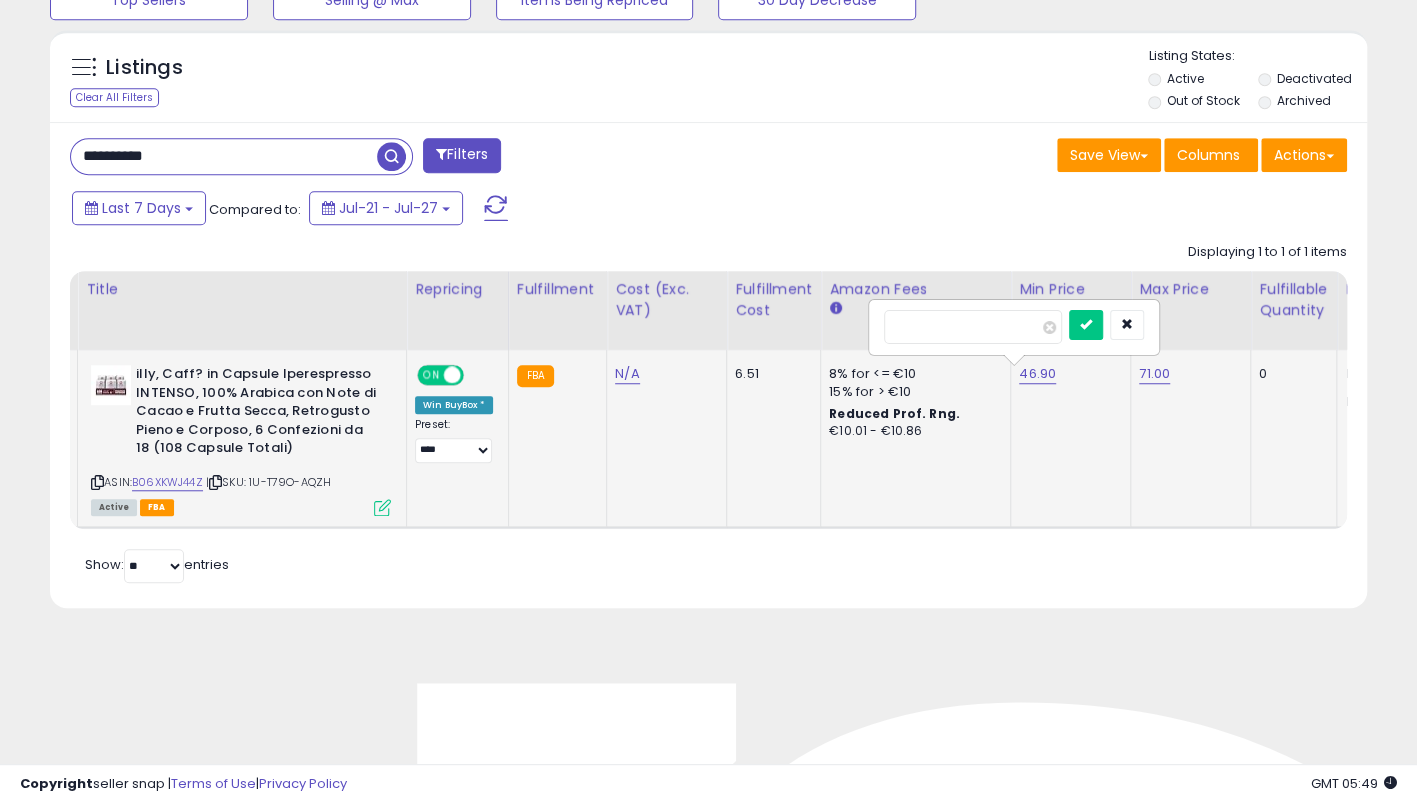 type on "*" 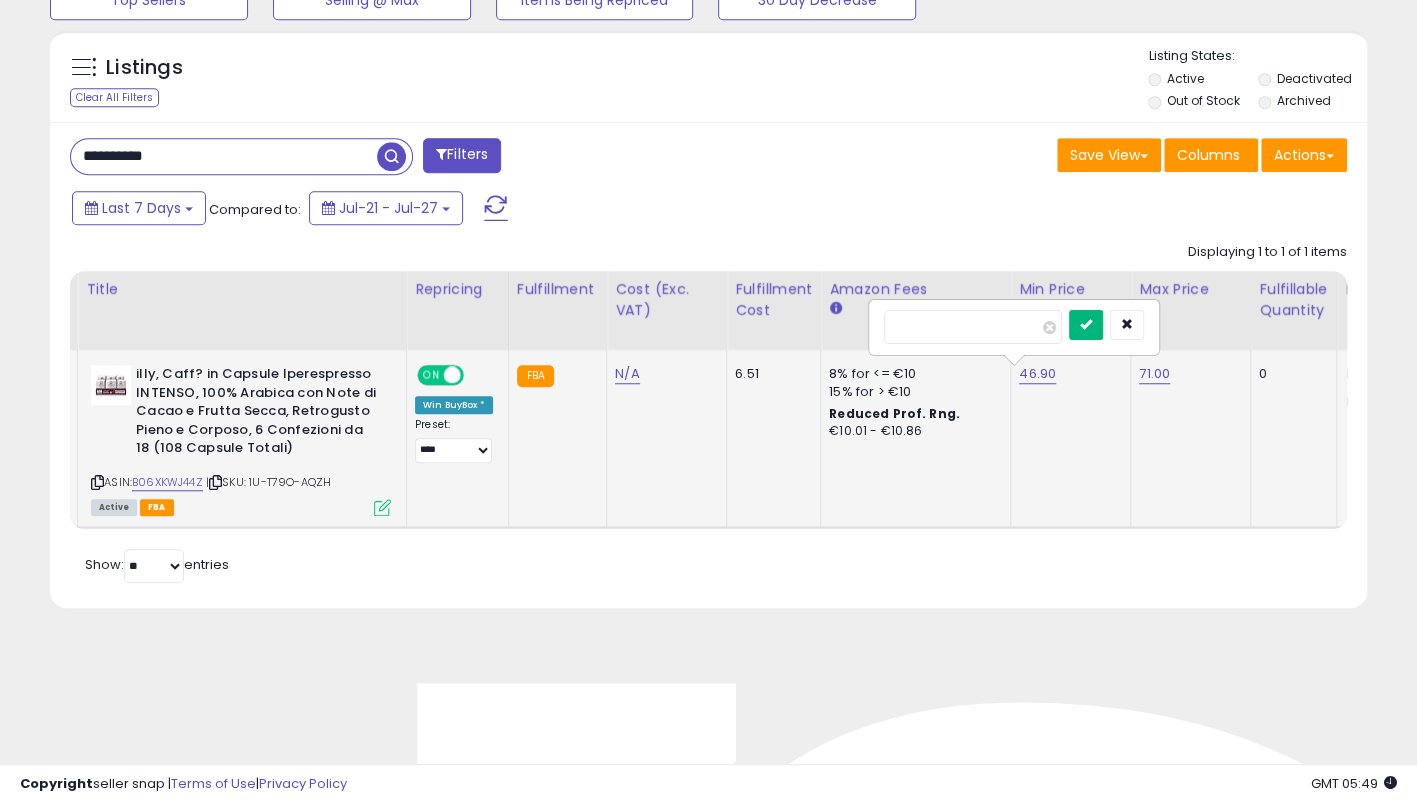 type on "**" 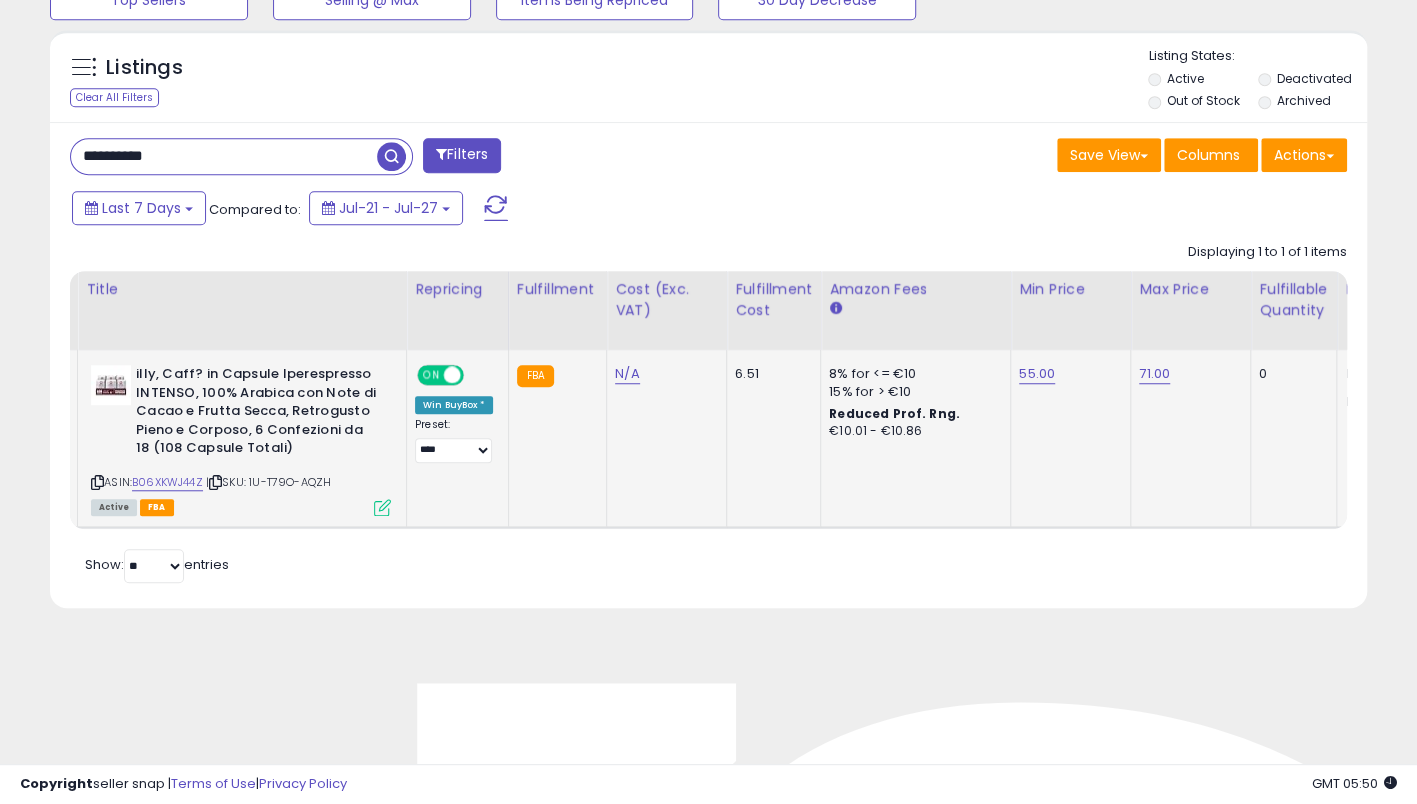click on "**********" at bounding box center [224, 156] 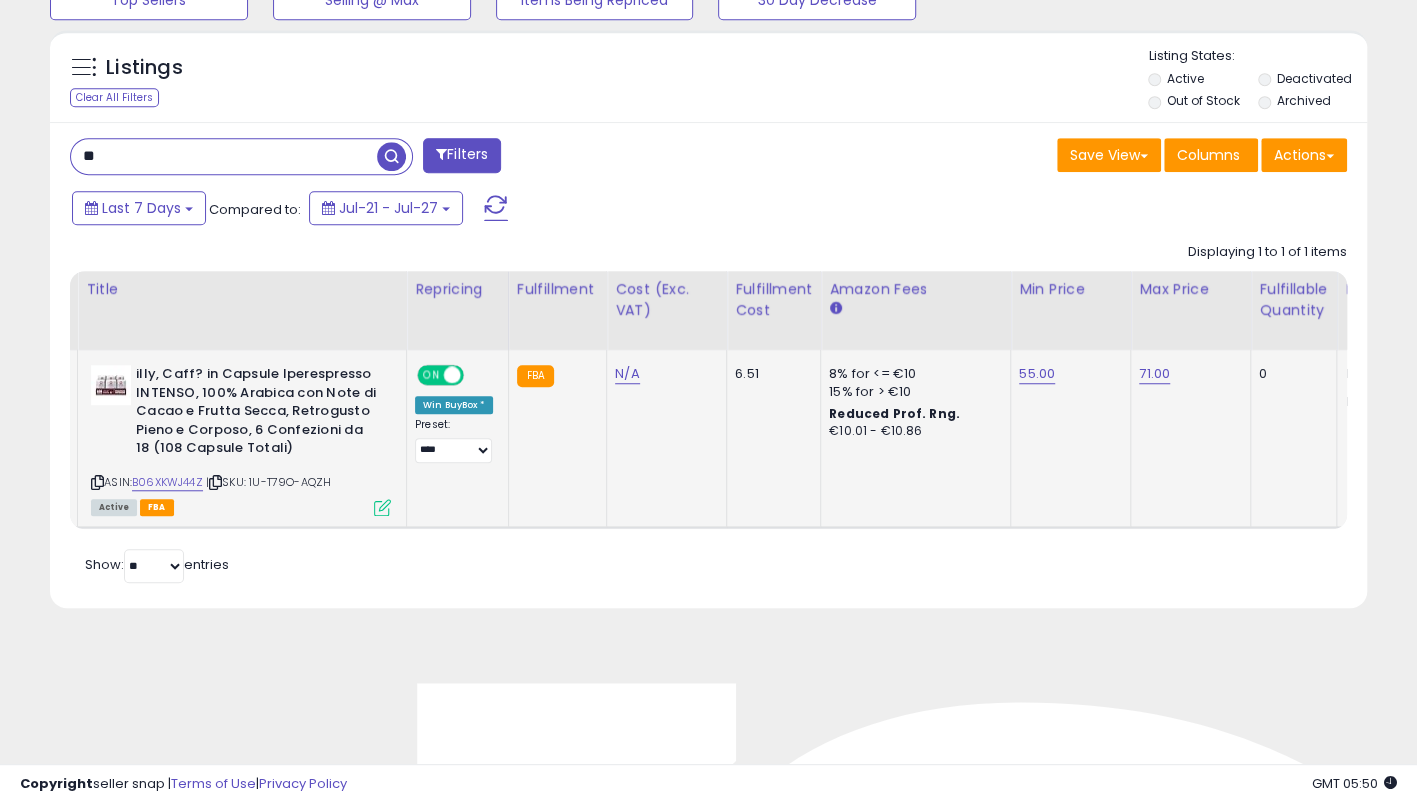 type on "*" 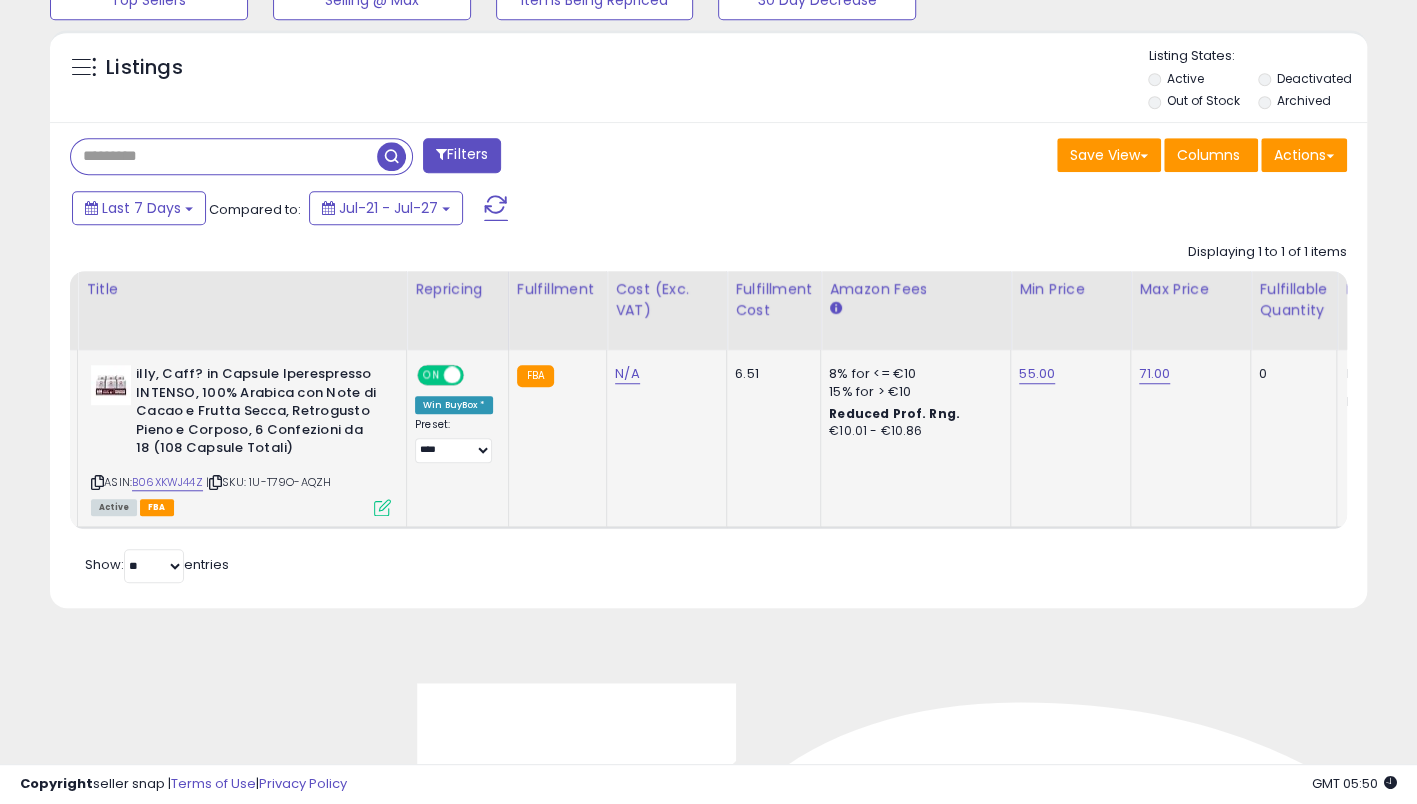 paste on "**********" 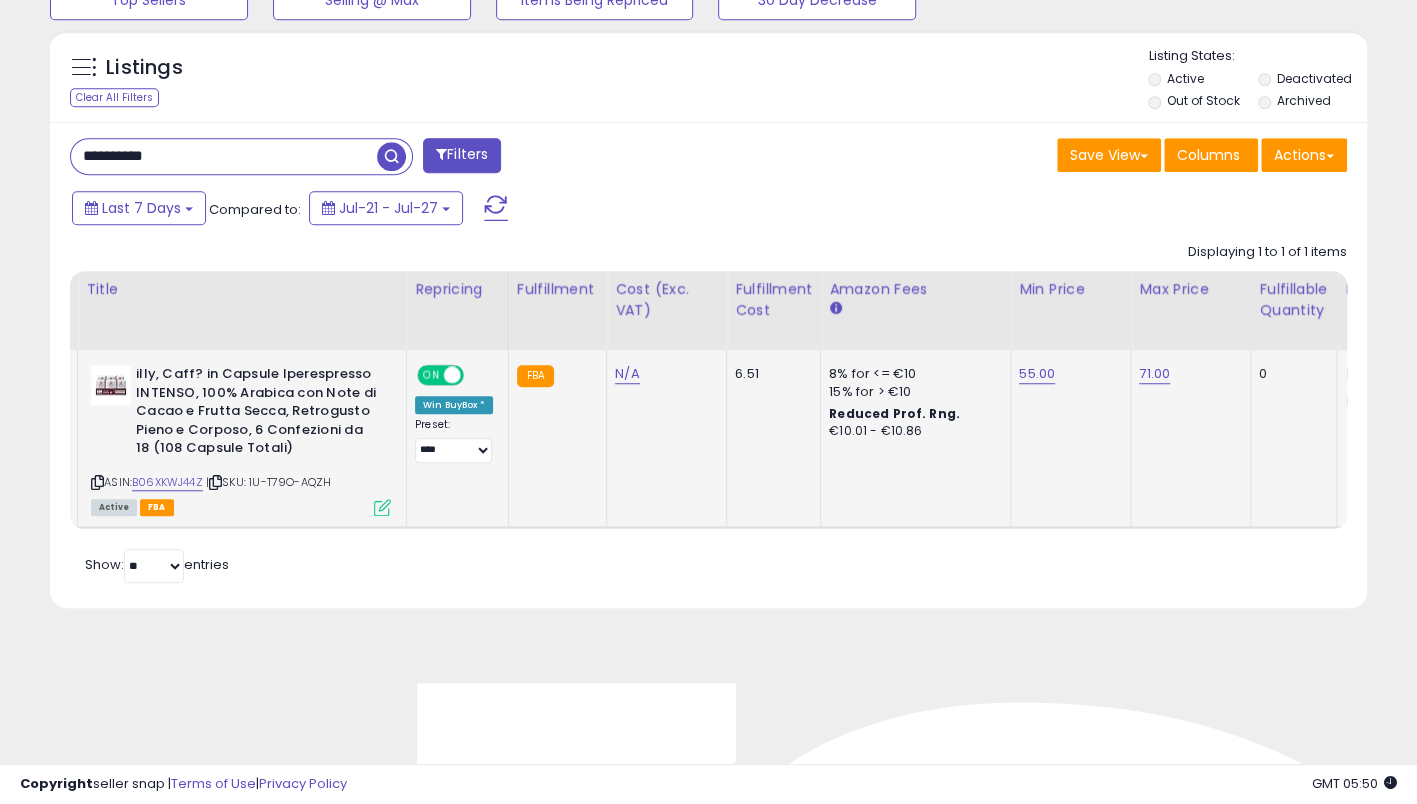 type on "**********" 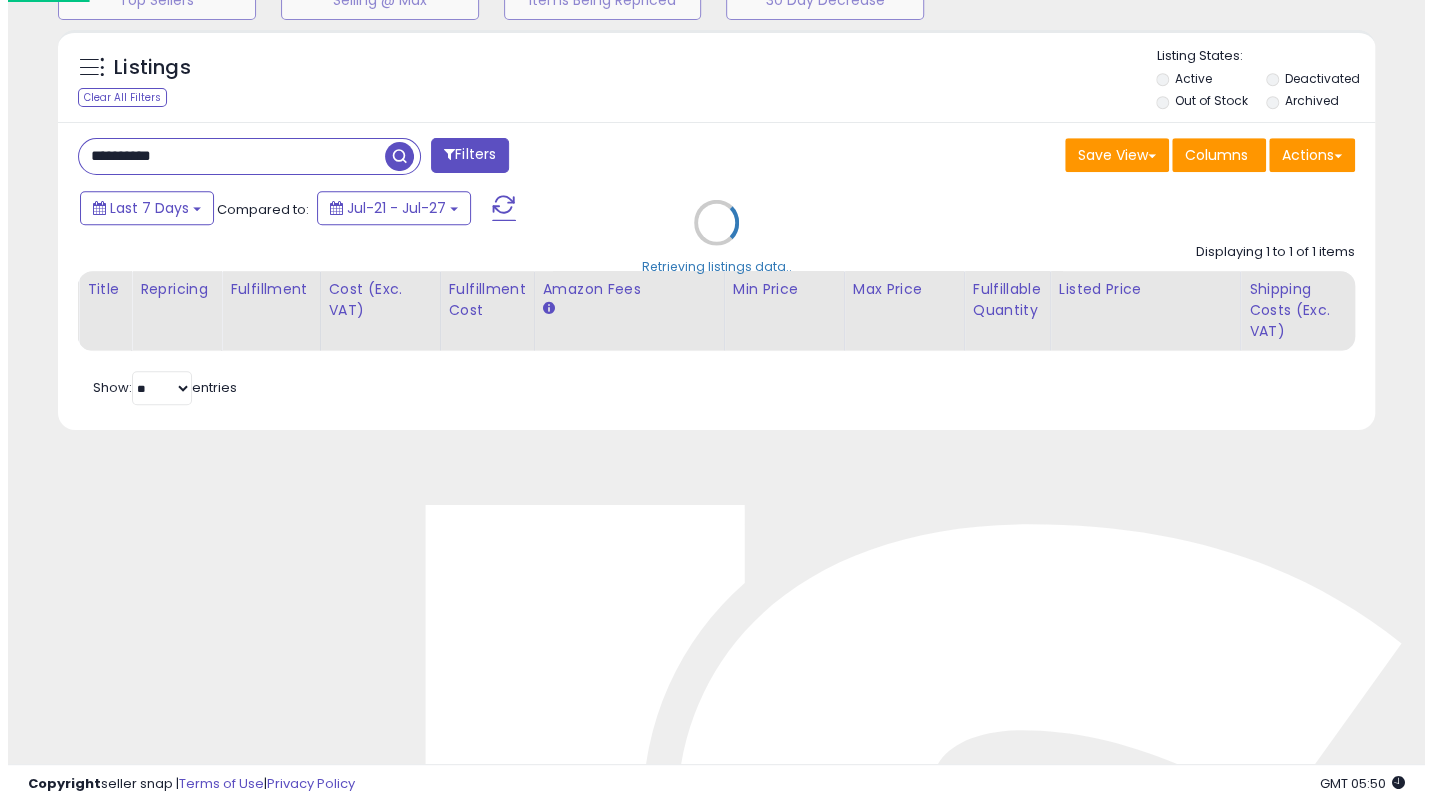 scroll, scrollTop: 999590, scrollLeft: 999228, axis: both 